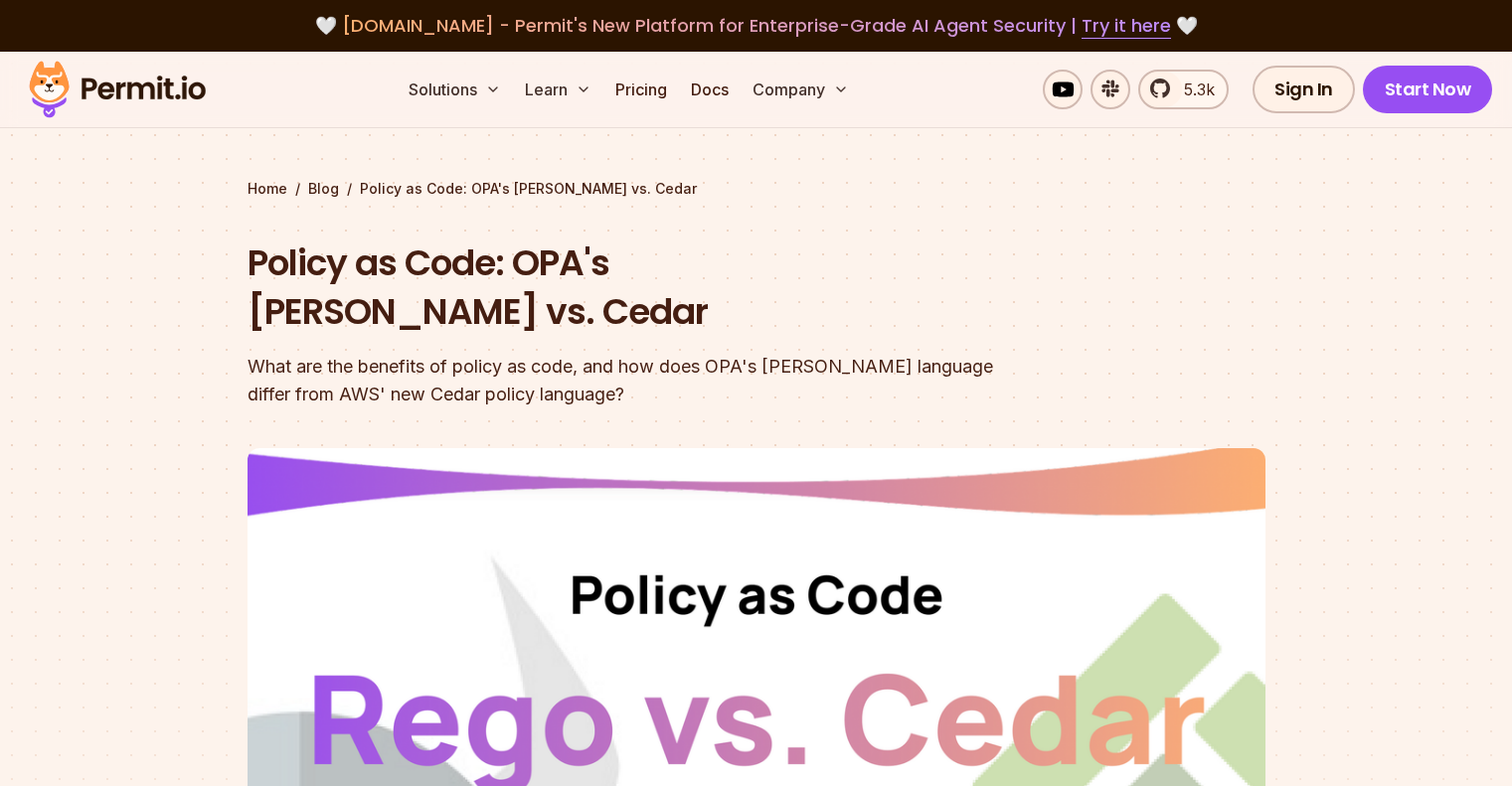 scroll, scrollTop: 795, scrollLeft: 0, axis: vertical 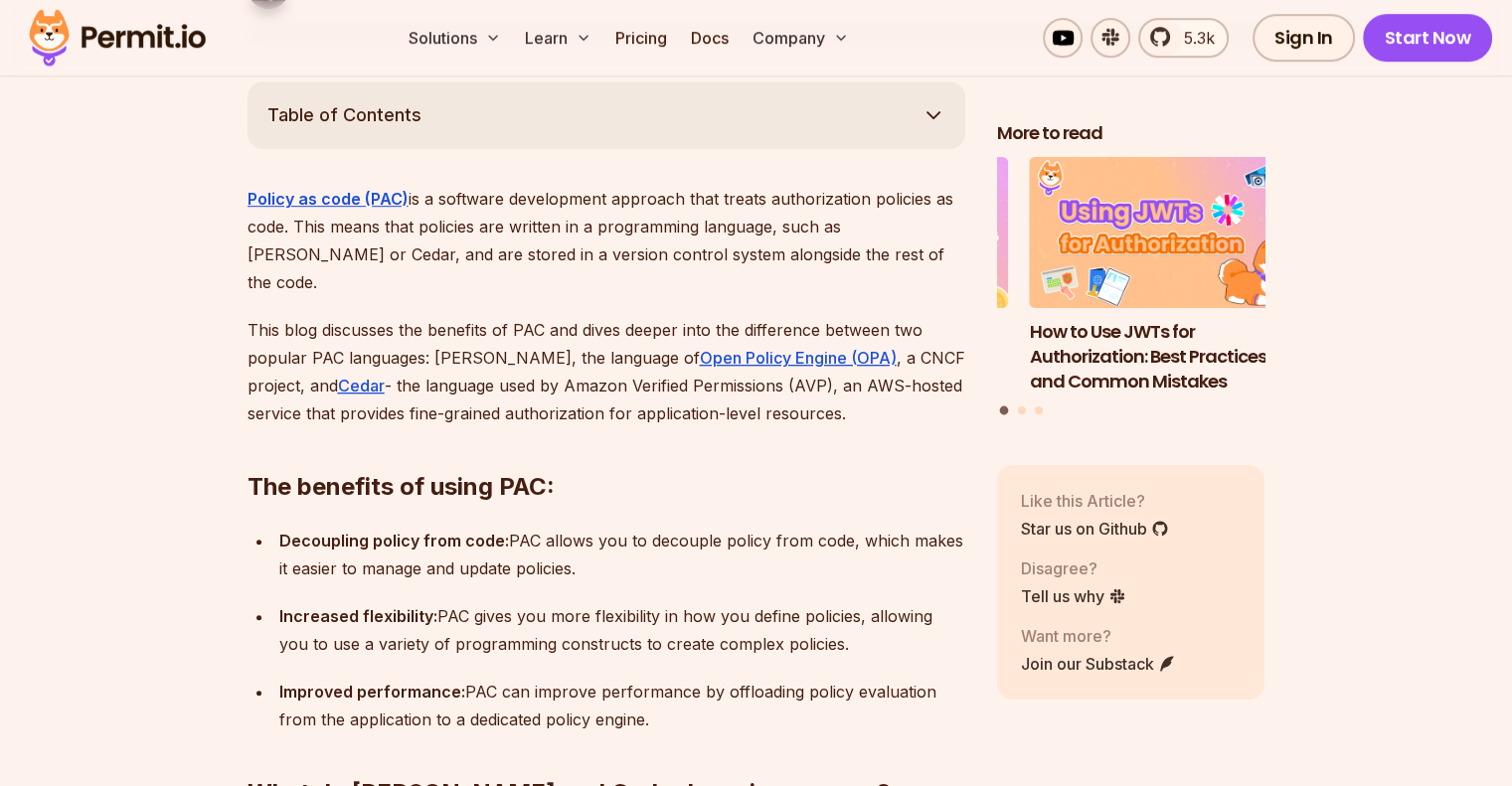 click on "Table of Contents Policy as code (PAC)  is a software development approach that treats authorization policies as code. This means that policies are written in a programming language, such as [PERSON_NAME] or Cedar, and are stored in a version control system alongside the rest of the code.  This blog discusses the benefits of PAC and dives deeper into the difference between two popular PAC languages: [PERSON_NAME], the language of  Open Policy Engine (OPA) , a CNCF project, and  Cedar  - the language used by Amazon Verified Permissions (AVP), an AWS-hosted service that provides fine-grained authorization for application-level resources. The benefits of using PAC: Decoupling policy from code:  PAC allows you to decouple policy from code, which makes it easier to manage and update policies. Increased flexibility:  PAC gives you more flexibility in how you define policies, allowing you to use a variety of programming constructs to create complex policies. Improved performance: What do [PERSON_NAME] and Cedar have in common? OPAL . :  ." at bounding box center [756, 2830] 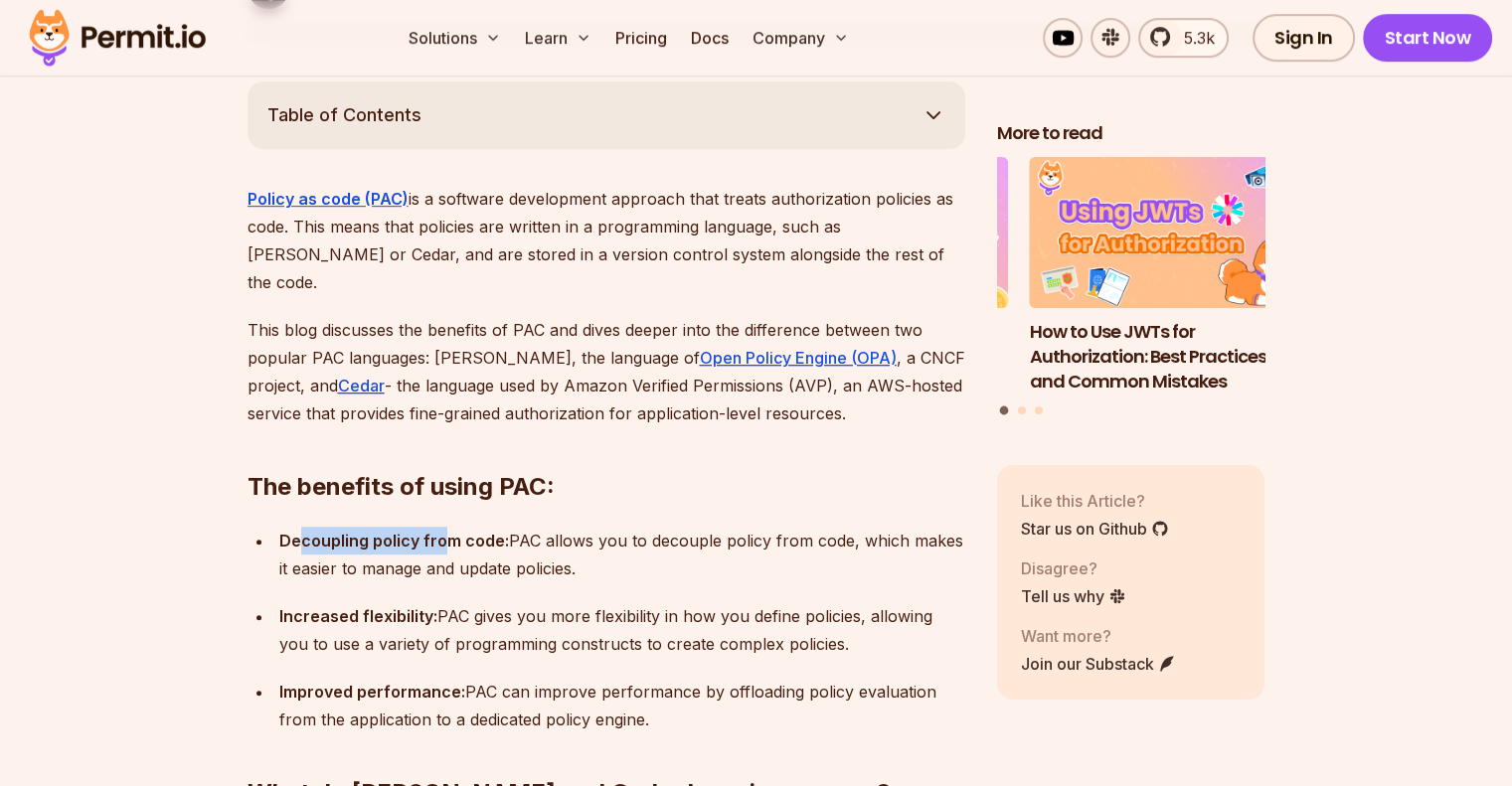 drag, startPoint x: 296, startPoint y: 457, endPoint x: 445, endPoint y: 474, distance: 149.96666 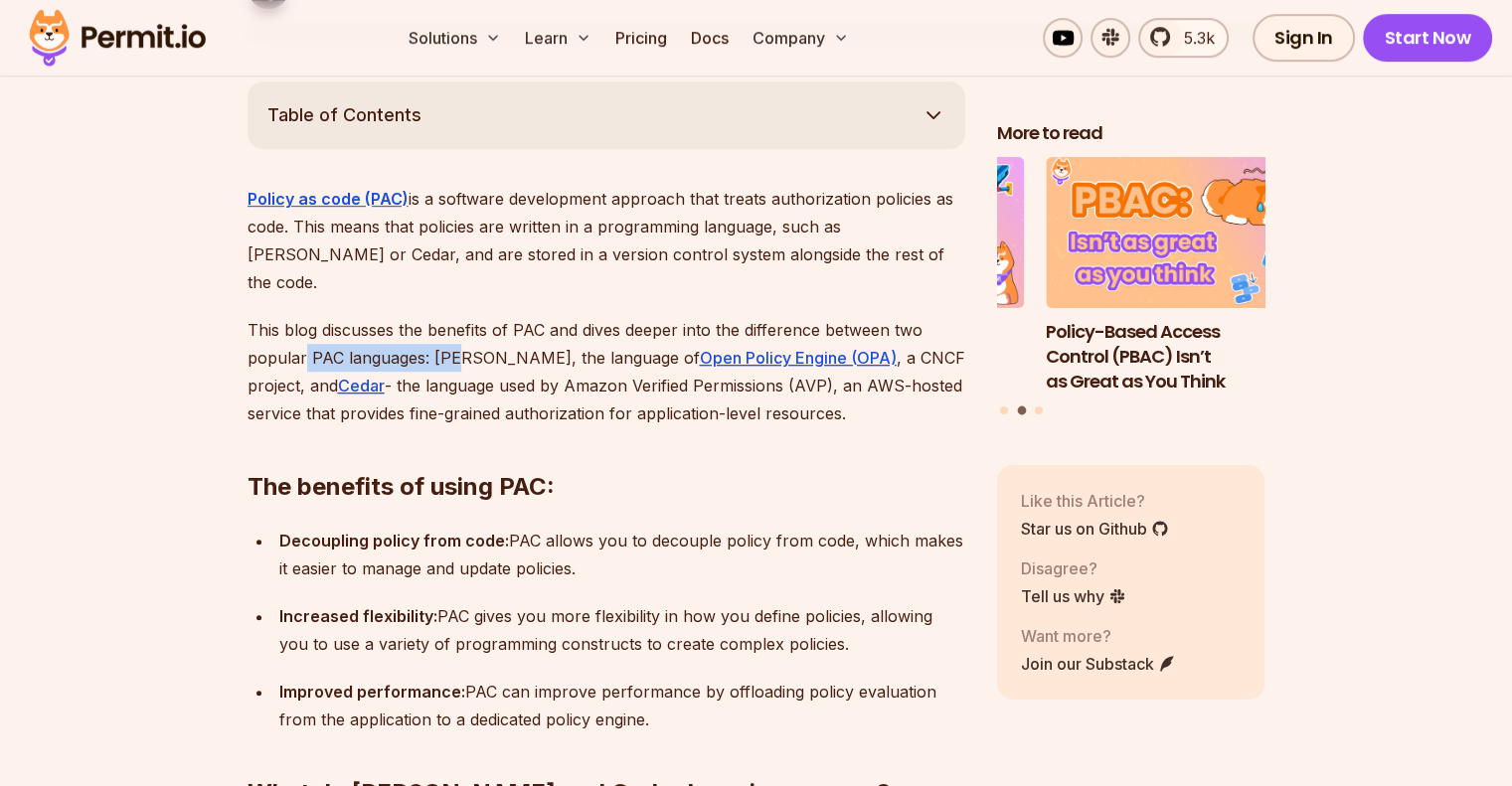 drag, startPoint x: 302, startPoint y: 278, endPoint x: 462, endPoint y: 285, distance: 160.1531 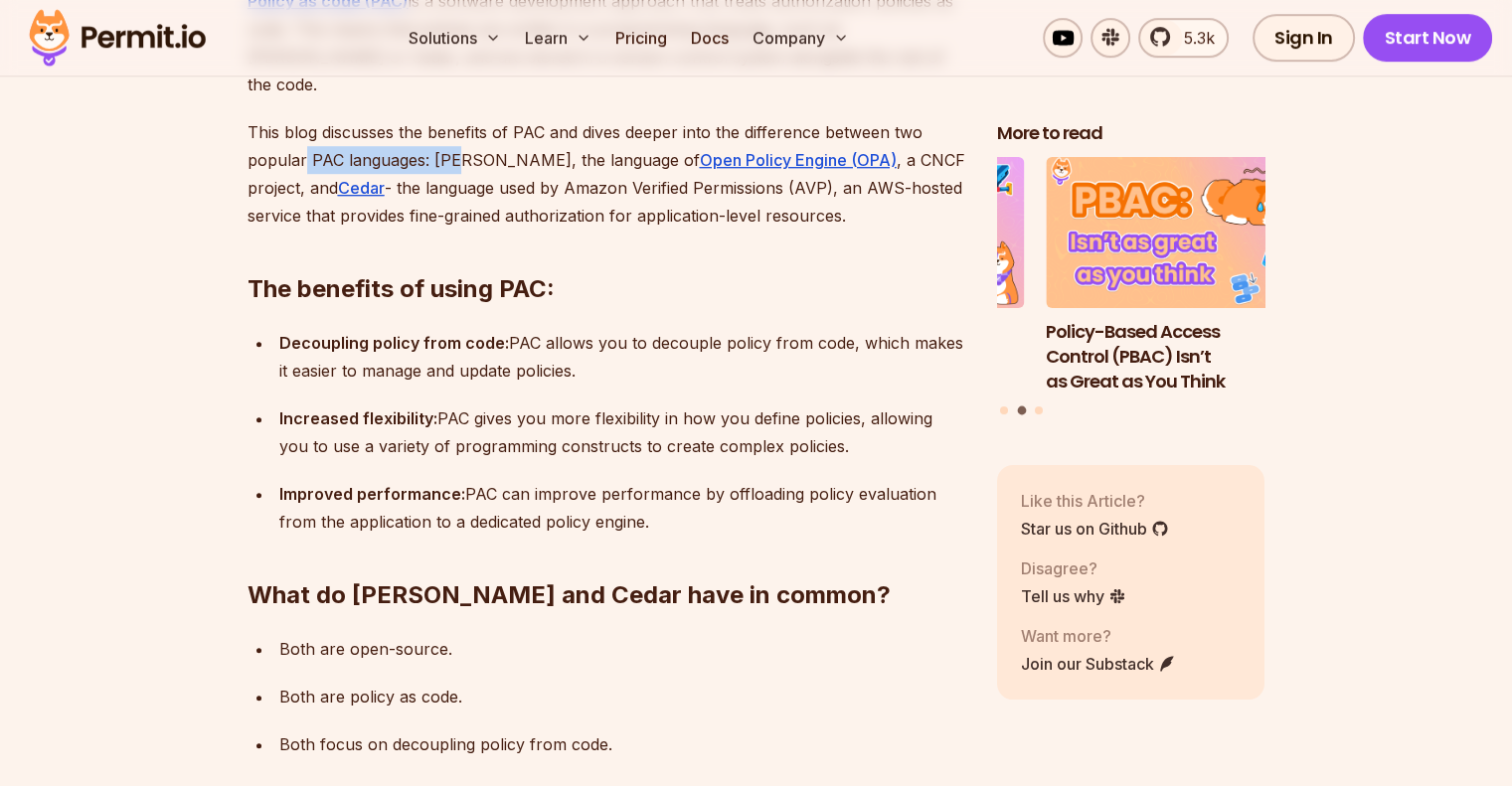 scroll, scrollTop: 1292, scrollLeft: 0, axis: vertical 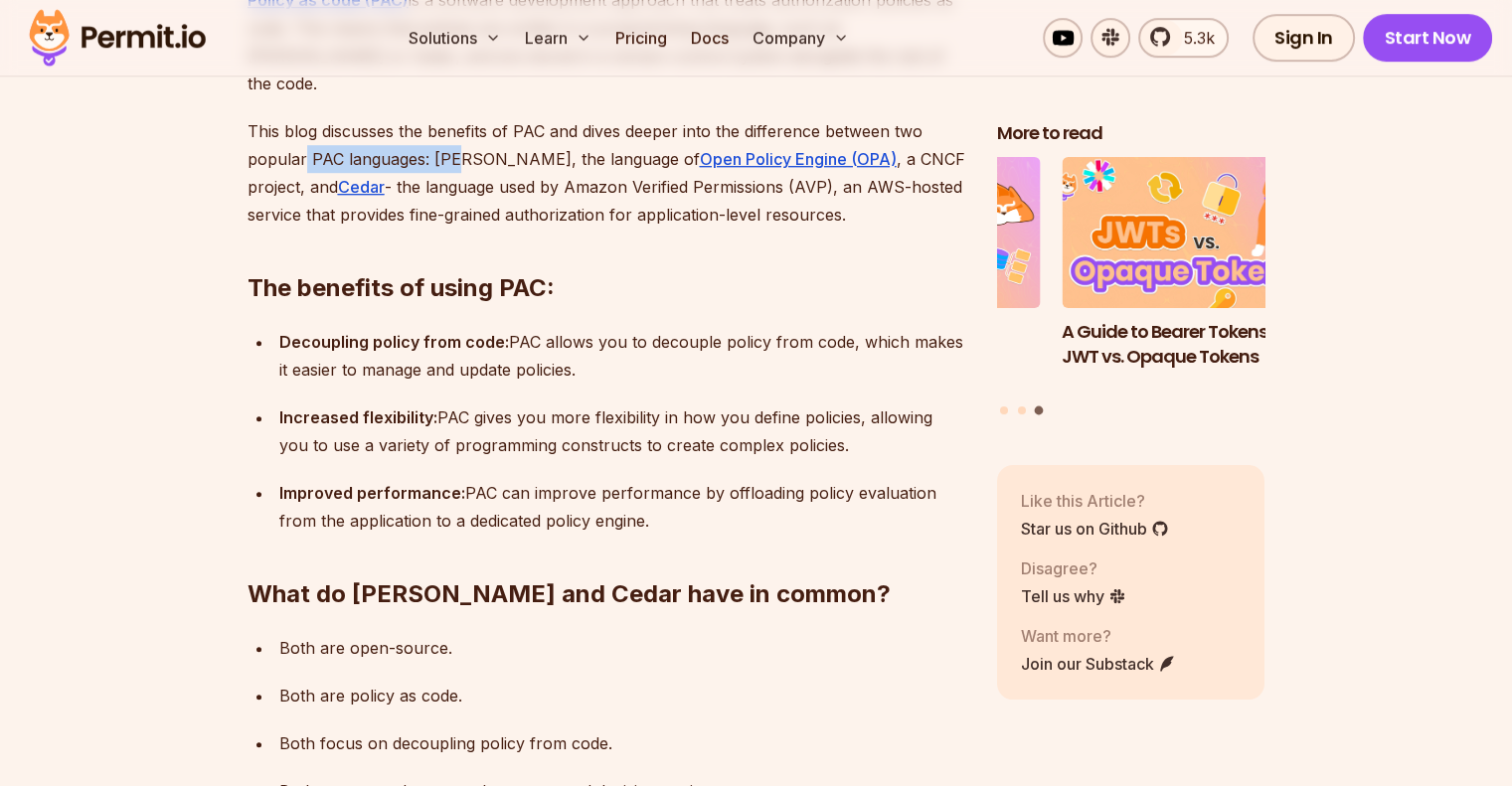 drag, startPoint x: 343, startPoint y: 261, endPoint x: 588, endPoint y: 302, distance: 248.40692 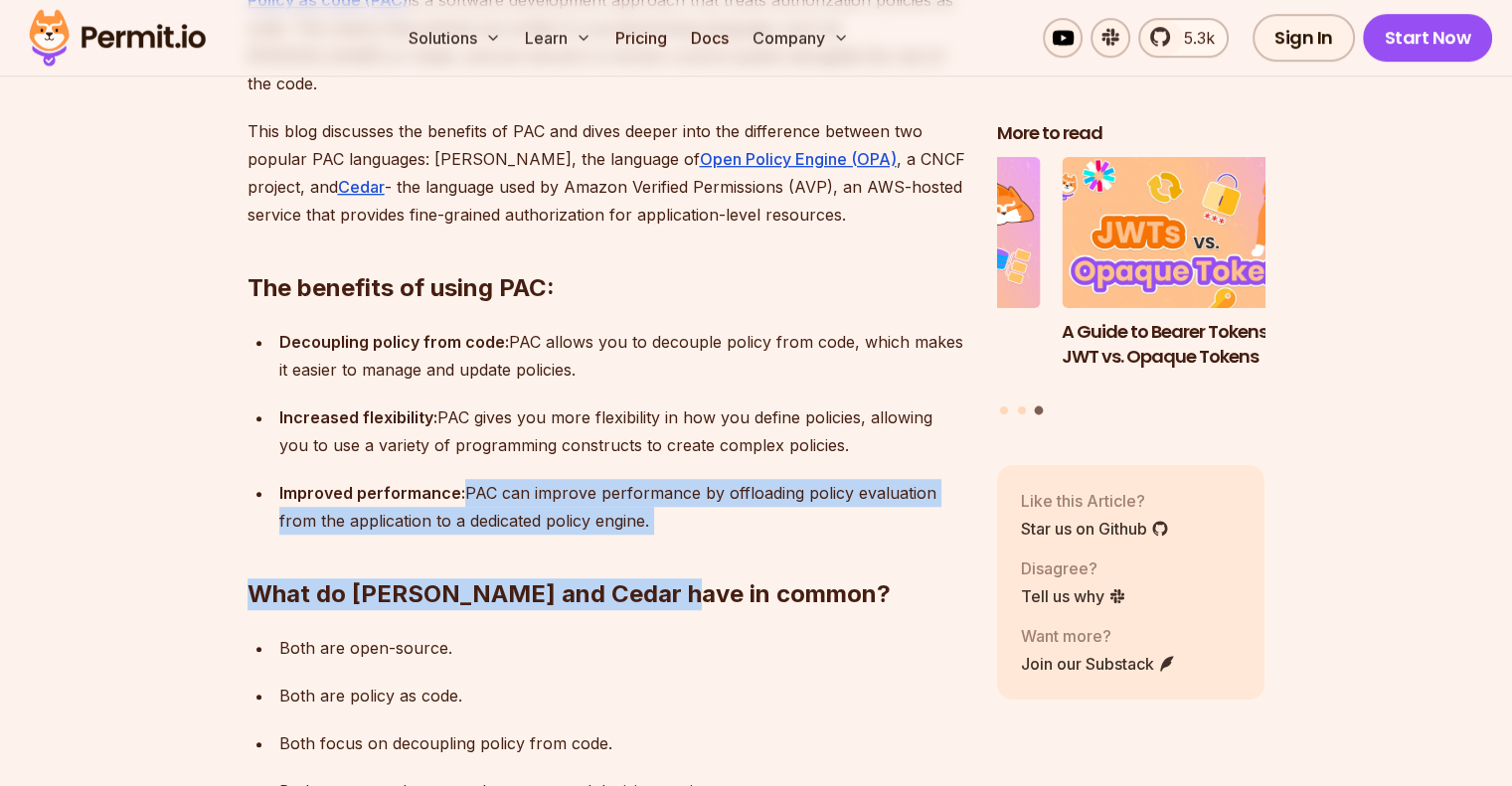 drag, startPoint x: 459, startPoint y: 413, endPoint x: 664, endPoint y: 447, distance: 207.80038 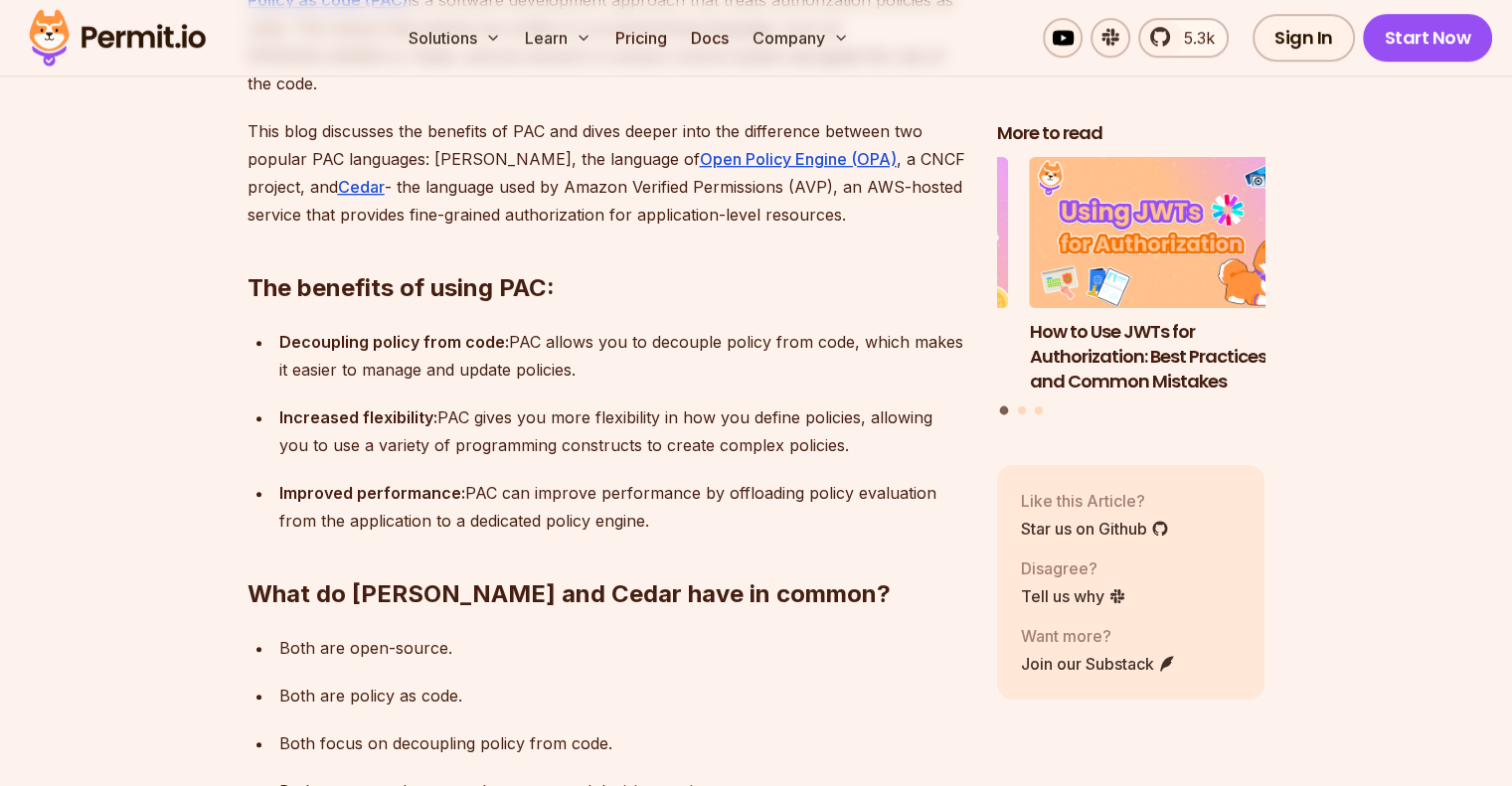 click on "Increased flexibility:  PAC gives you more flexibility in how you define policies, allowing you to use a variety of programming constructs to create complex policies." at bounding box center [622, 431] 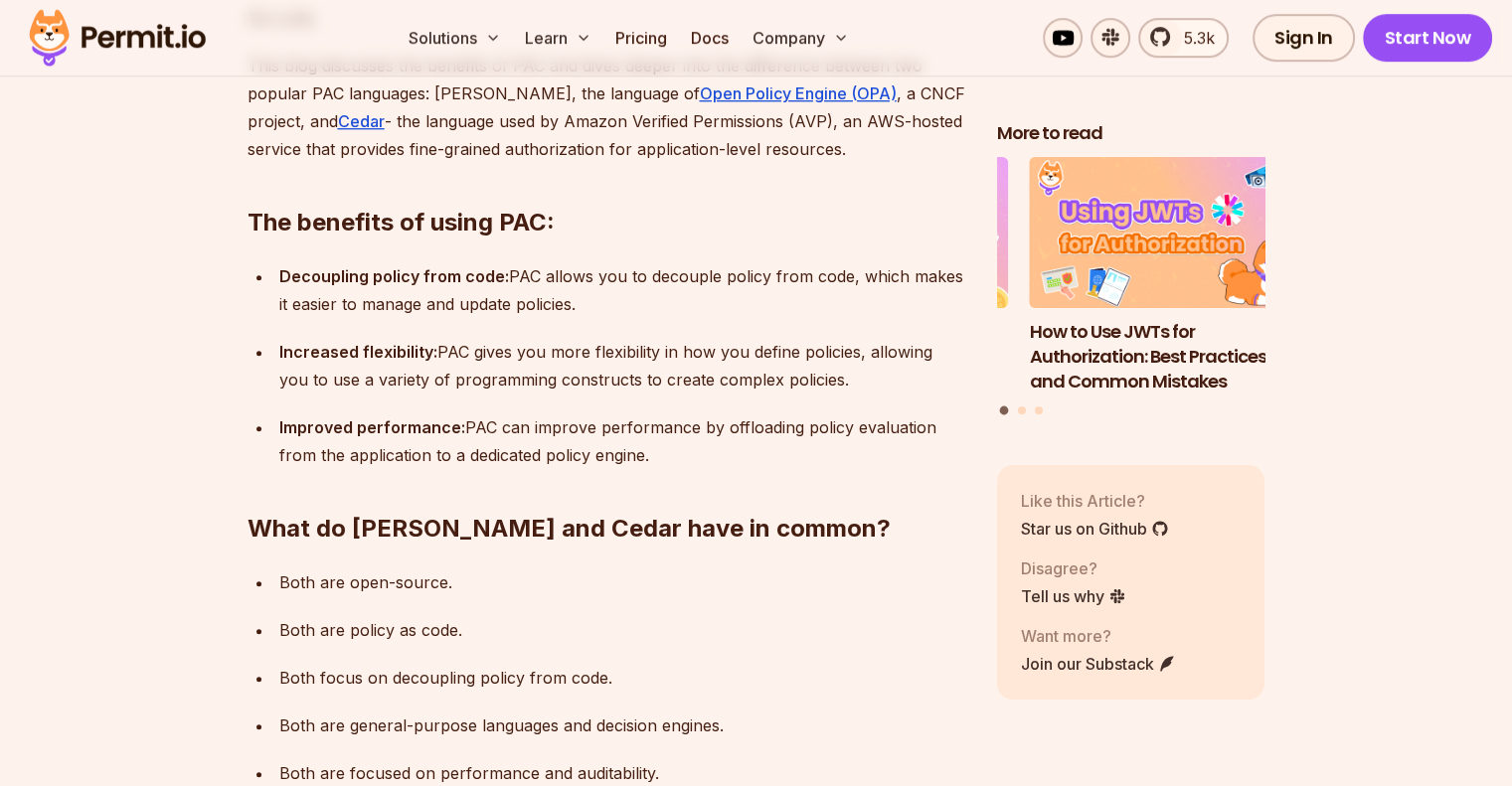 scroll, scrollTop: 1391, scrollLeft: 0, axis: vertical 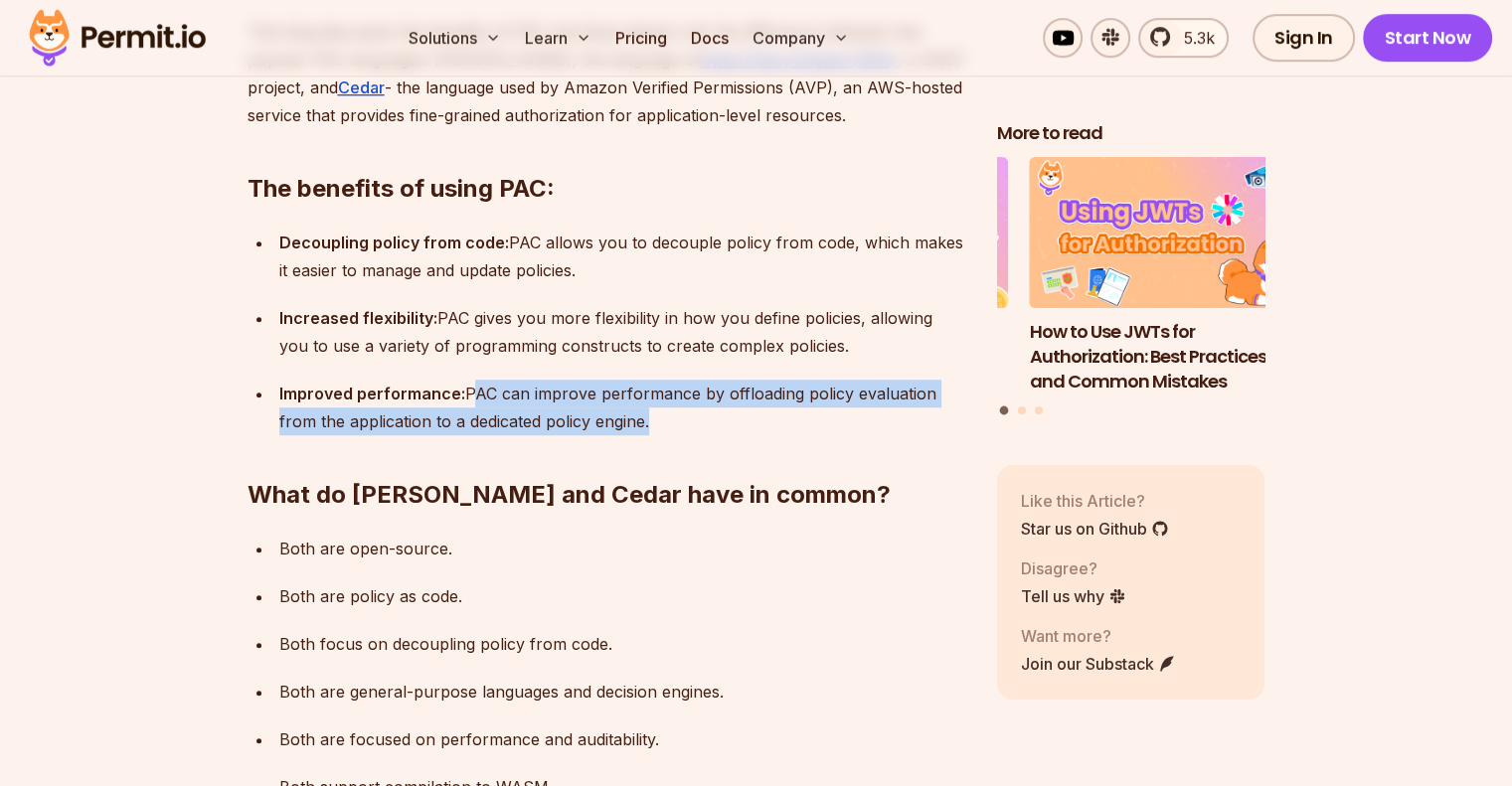 drag, startPoint x: 464, startPoint y: 313, endPoint x: 640, endPoint y: 345, distance: 178.8854 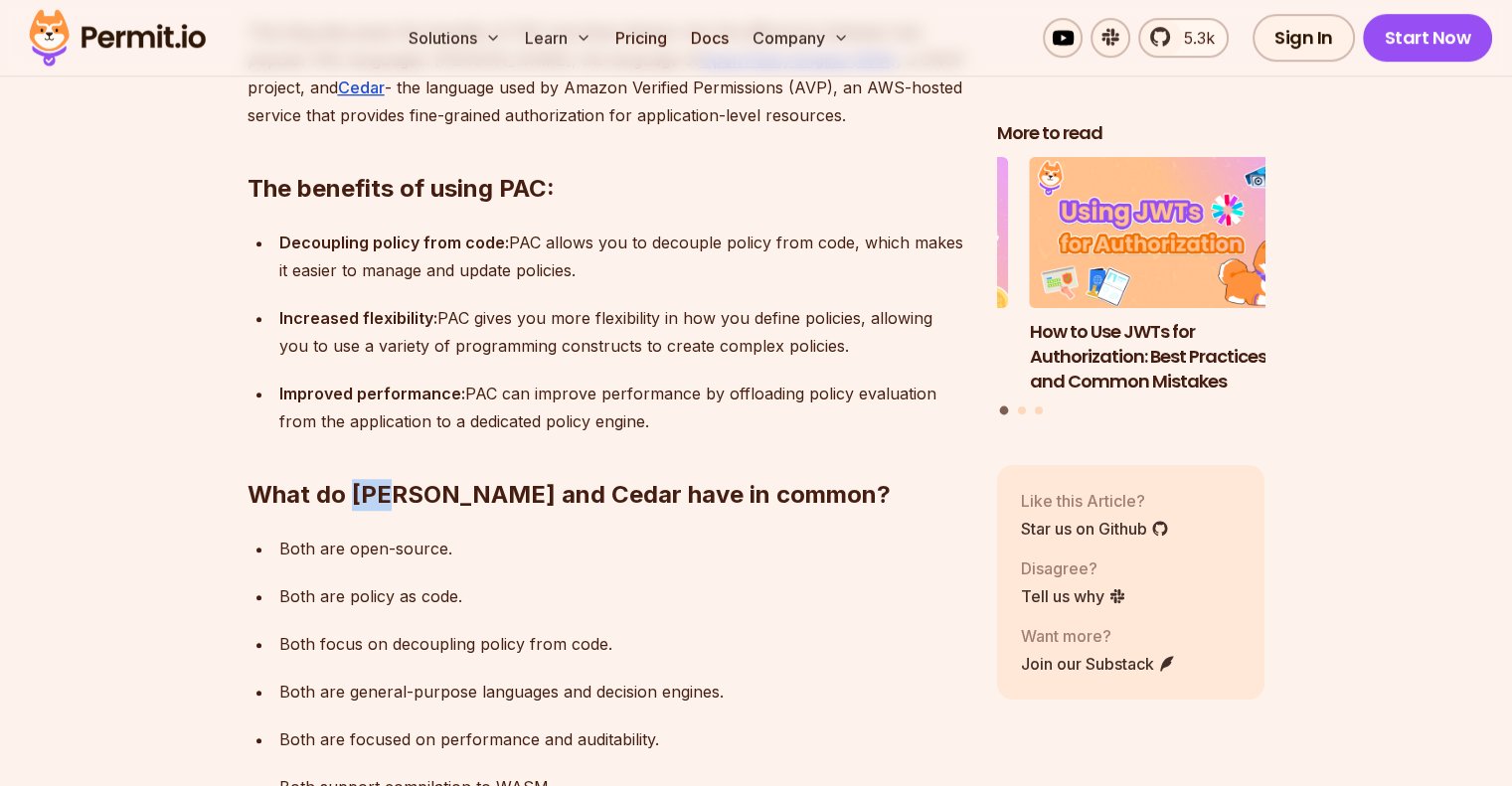 drag, startPoint x: 466, startPoint y: 428, endPoint x: 510, endPoint y: 429, distance: 44.011362 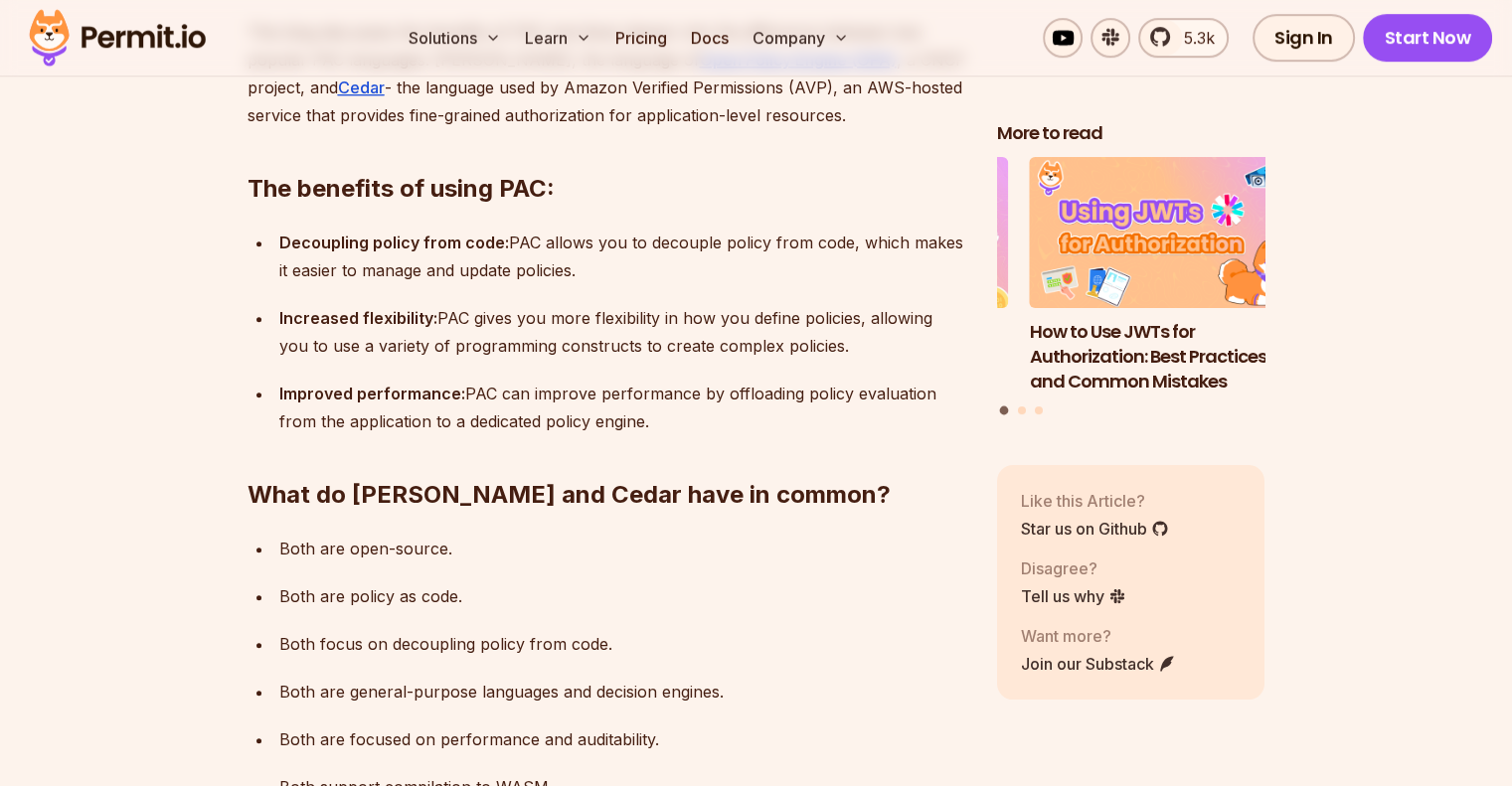 click on "Policy as code (PAC)  is a software development approach that treats authorization policies as code. This means that policies are written in a programming language, such as [PERSON_NAME] or Cedar, and are stored in a version control system alongside the rest of the code.  This blog discusses the benefits of PAC and dives deeper into the difference between two popular PAC languages: [PERSON_NAME], the language of  Open Policy Engine (OPA) , a CNCF project, and  Cedar  - the language used by Amazon Verified Permissions (AVP), an AWS-hosted service that provides fine-grained authorization for application-level resources. The benefits of using PAC: Decoupling policy from code:  PAC allows you to decouple policy from code, which makes it easier to manage and update policies. Increased flexibility:  PAC gives you more flexibility in how you define policies, allowing you to use a variety of programming constructs to create complex policies. Improved performance: What do [PERSON_NAME] and Cedar have in common? Both are open-source. OPAL . ." at bounding box center [606, 2379] 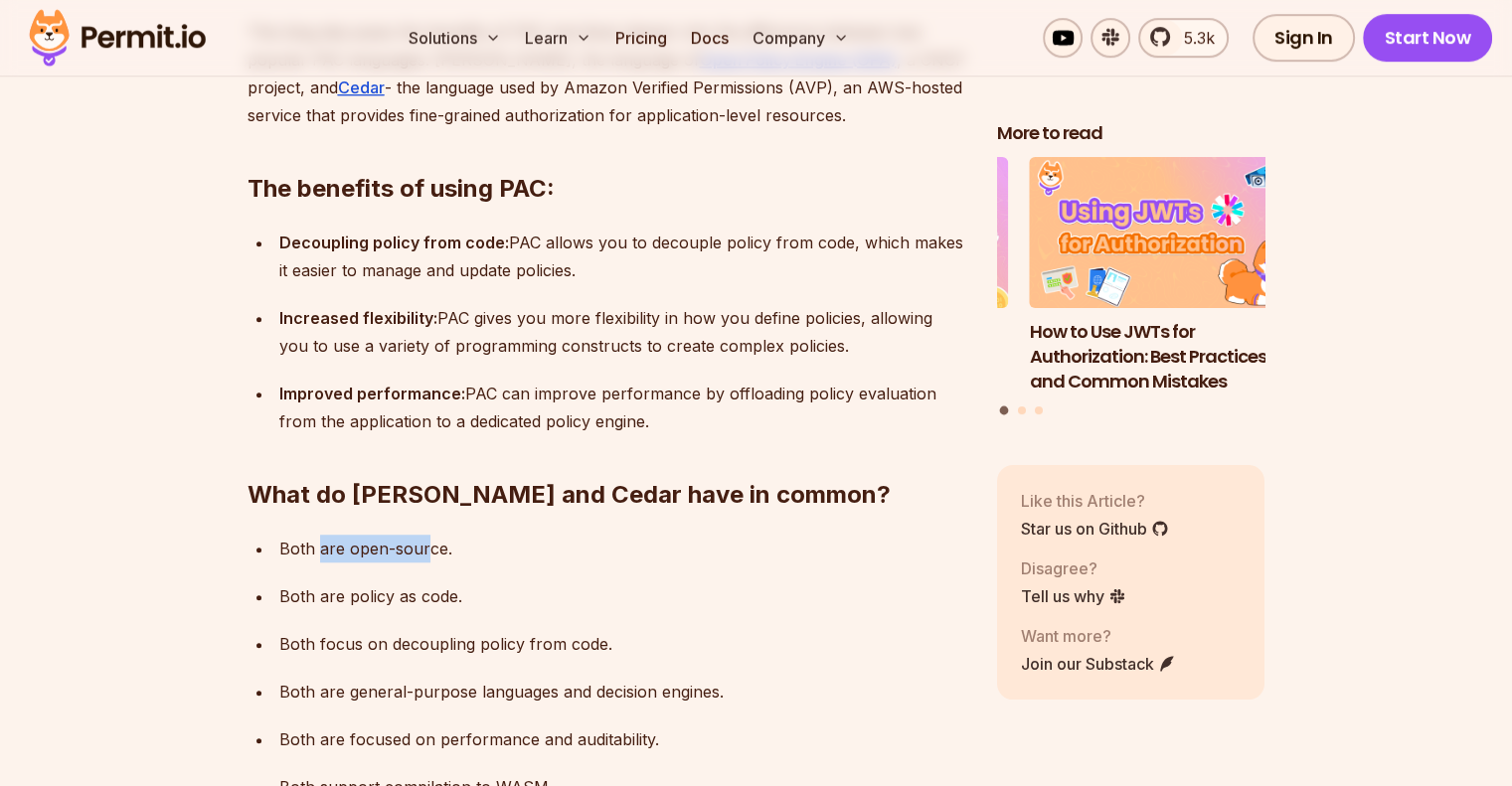 drag, startPoint x: 316, startPoint y: 466, endPoint x: 421, endPoint y: 476, distance: 105.47512 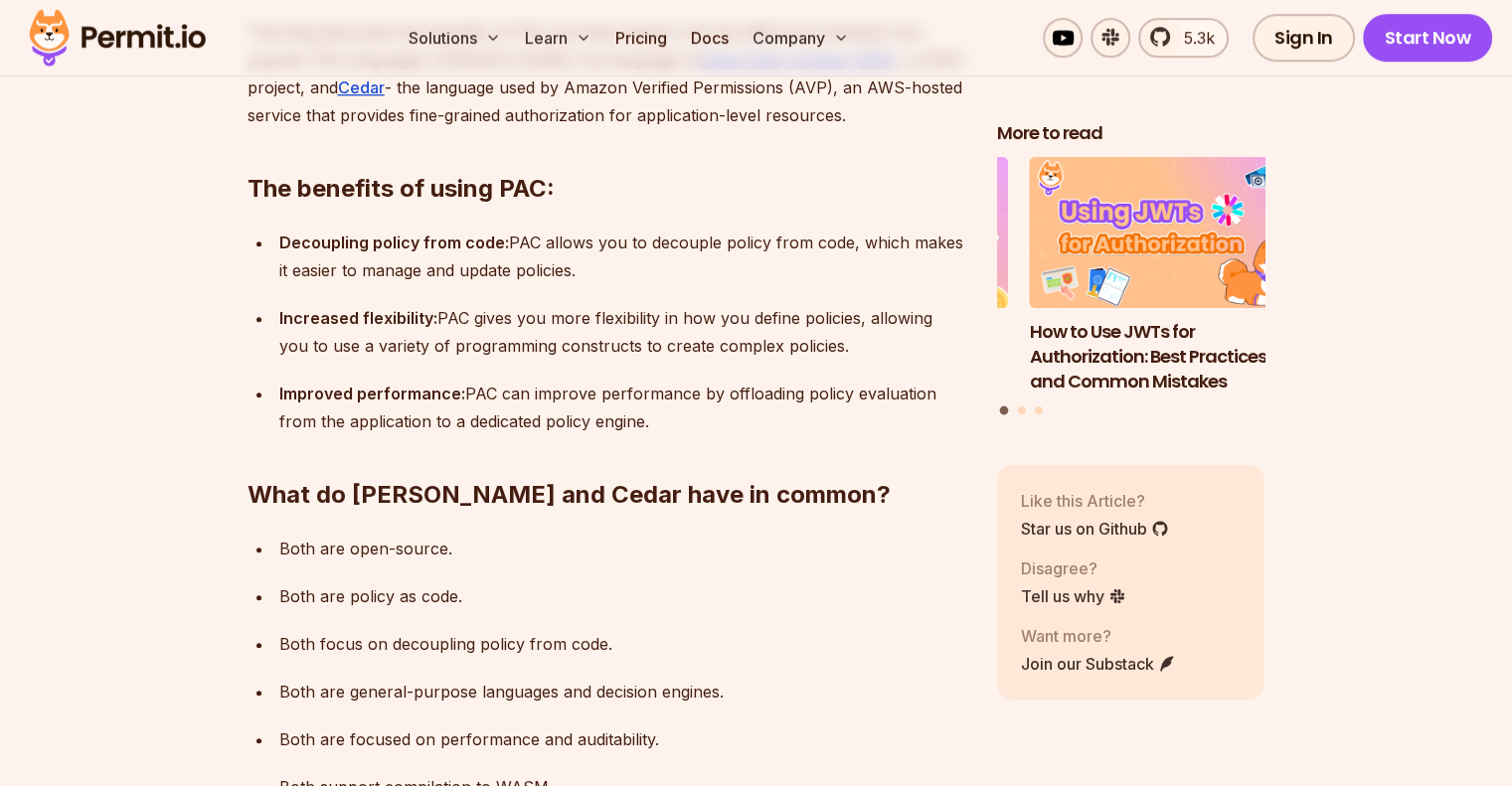 click on "Both are open-source." at bounding box center [622, 549] 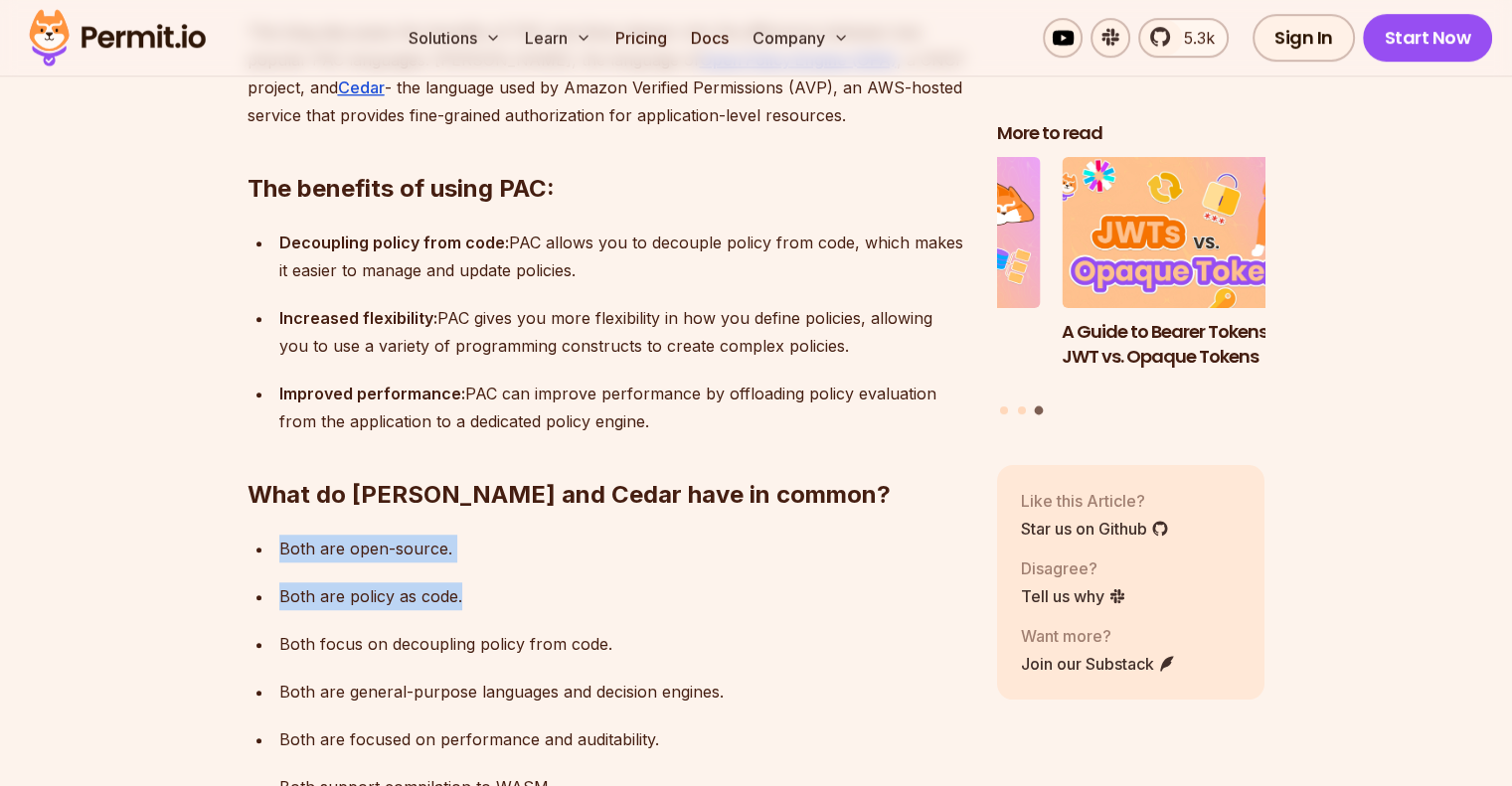 drag, startPoint x: 279, startPoint y: 469, endPoint x: 513, endPoint y: 520, distance: 239.49321 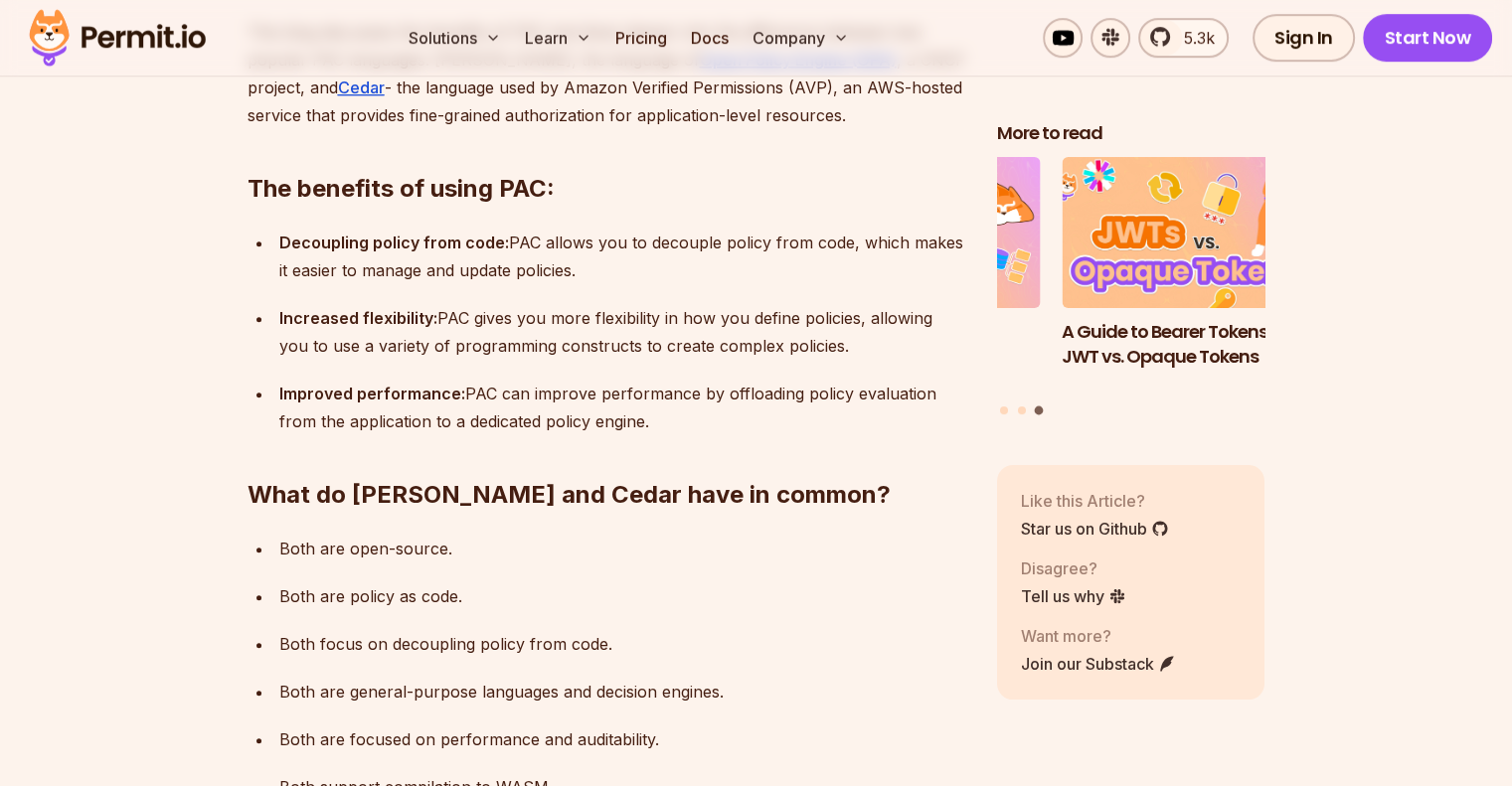 click on "Both focus on decoupling policy from code." at bounding box center [622, 644] 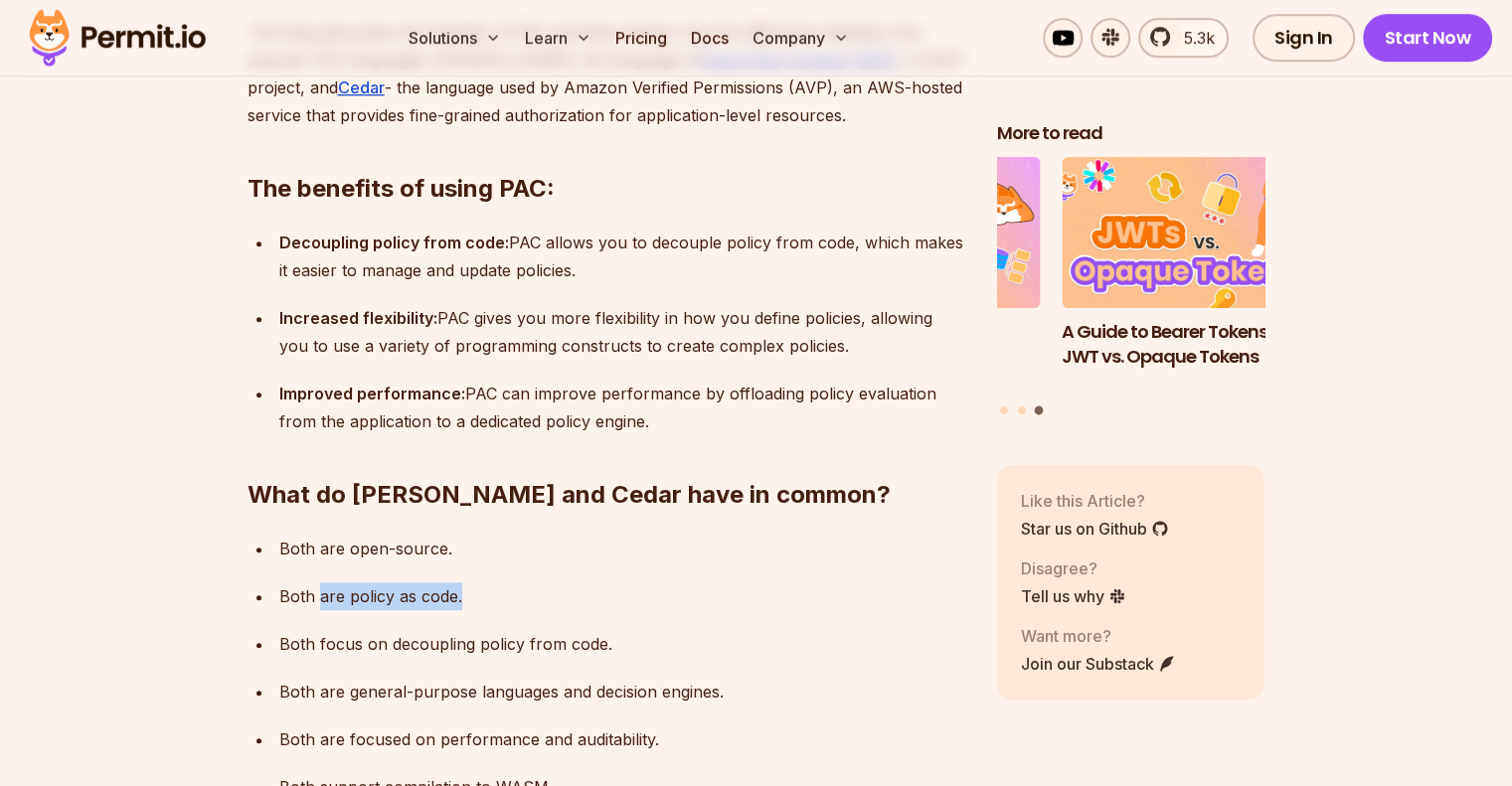drag, startPoint x: 318, startPoint y: 524, endPoint x: 483, endPoint y: 532, distance: 165.19383 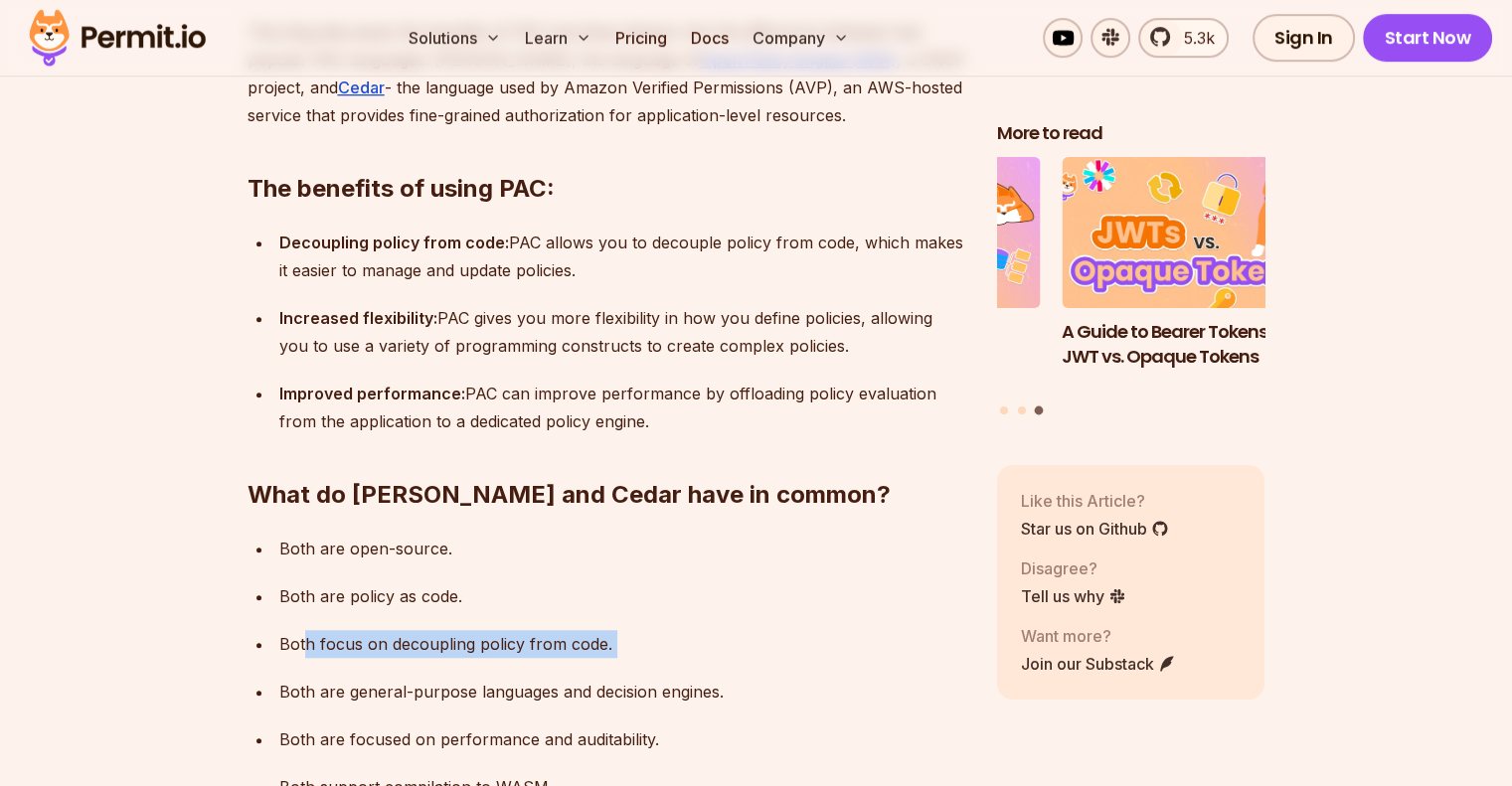 drag, startPoint x: 307, startPoint y: 575, endPoint x: 672, endPoint y: 583, distance: 365.0877 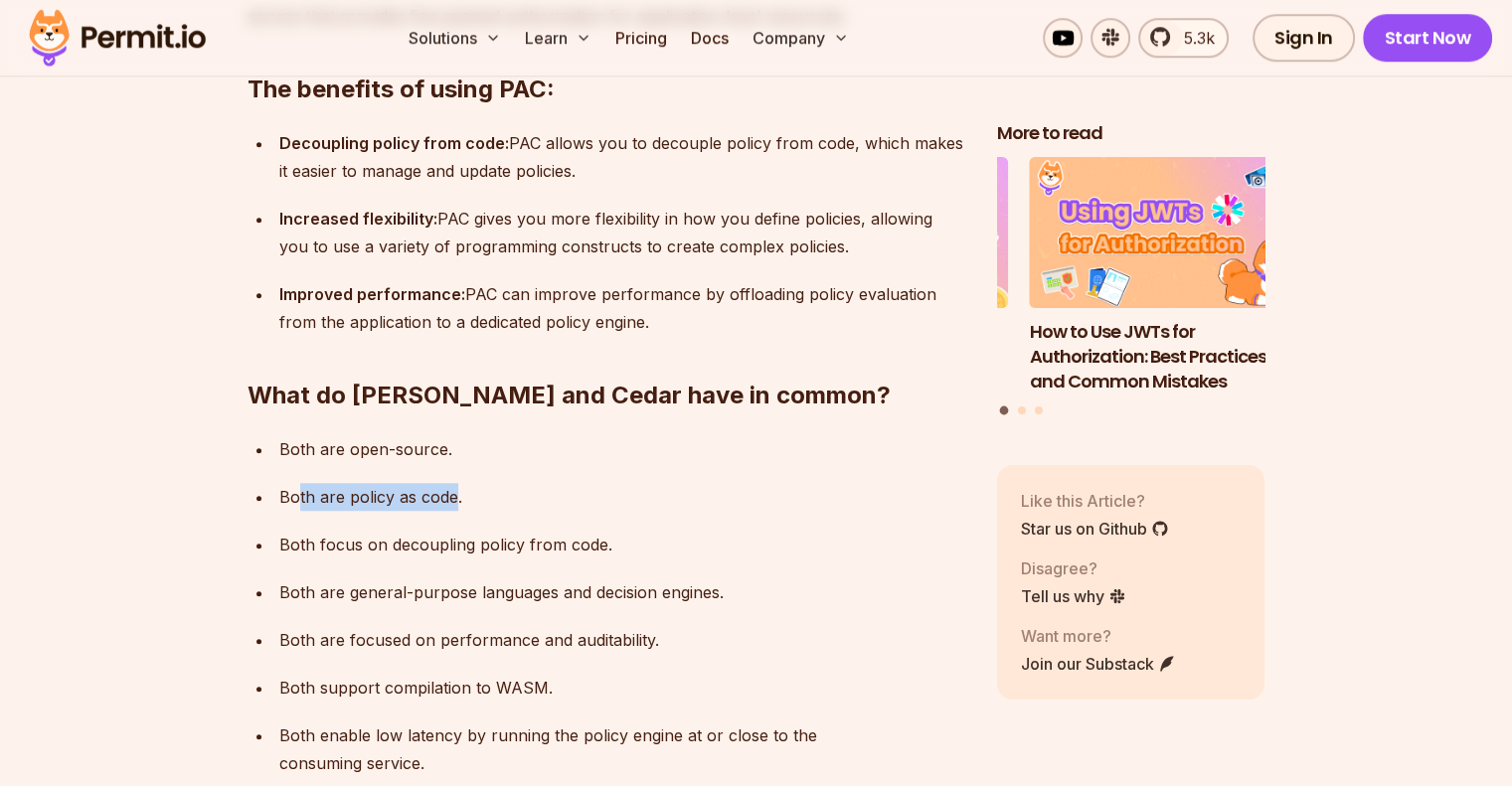 drag, startPoint x: 297, startPoint y: 419, endPoint x: 456, endPoint y: 428, distance: 159.25451 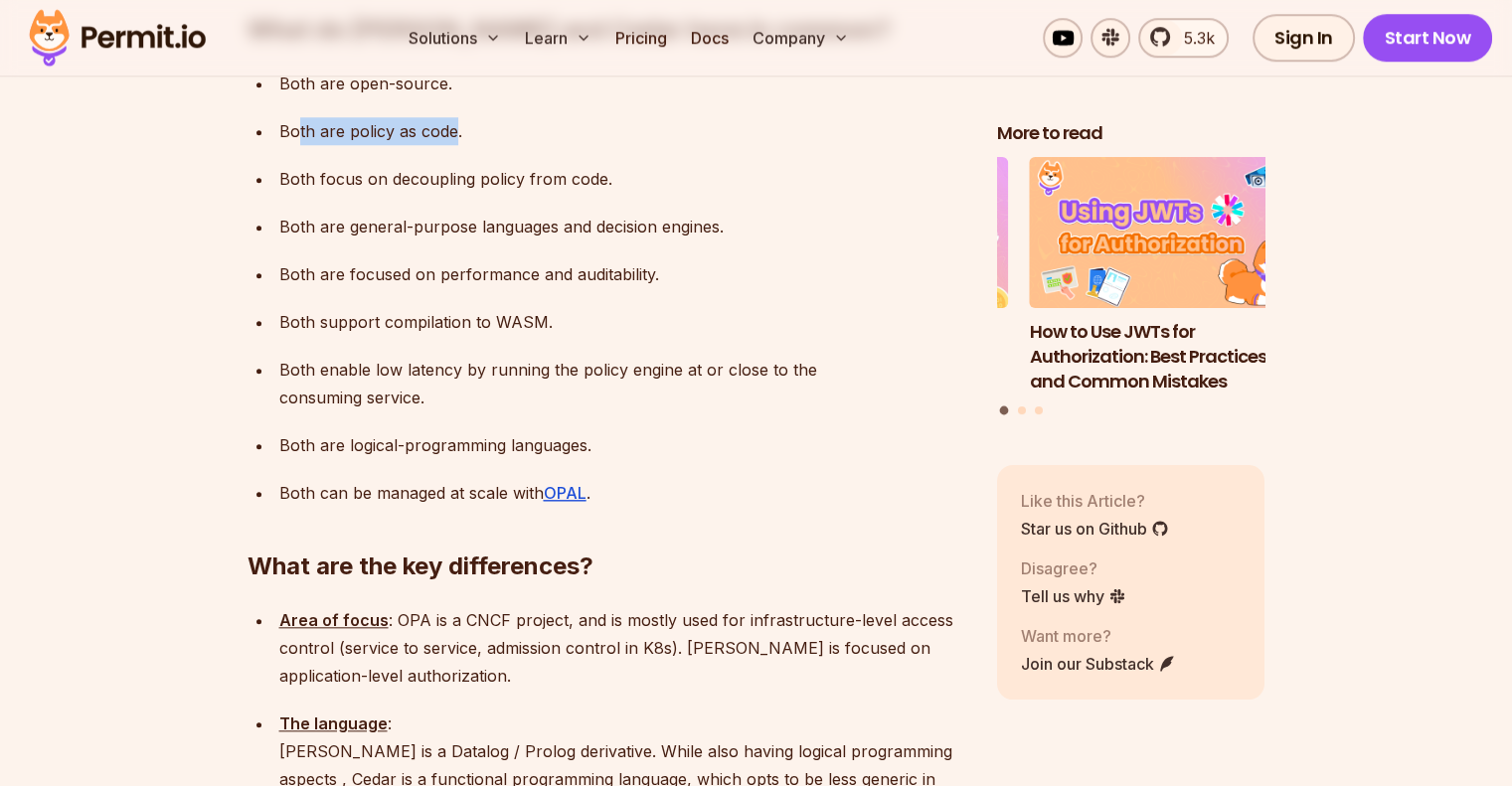 scroll, scrollTop: 1888, scrollLeft: 0, axis: vertical 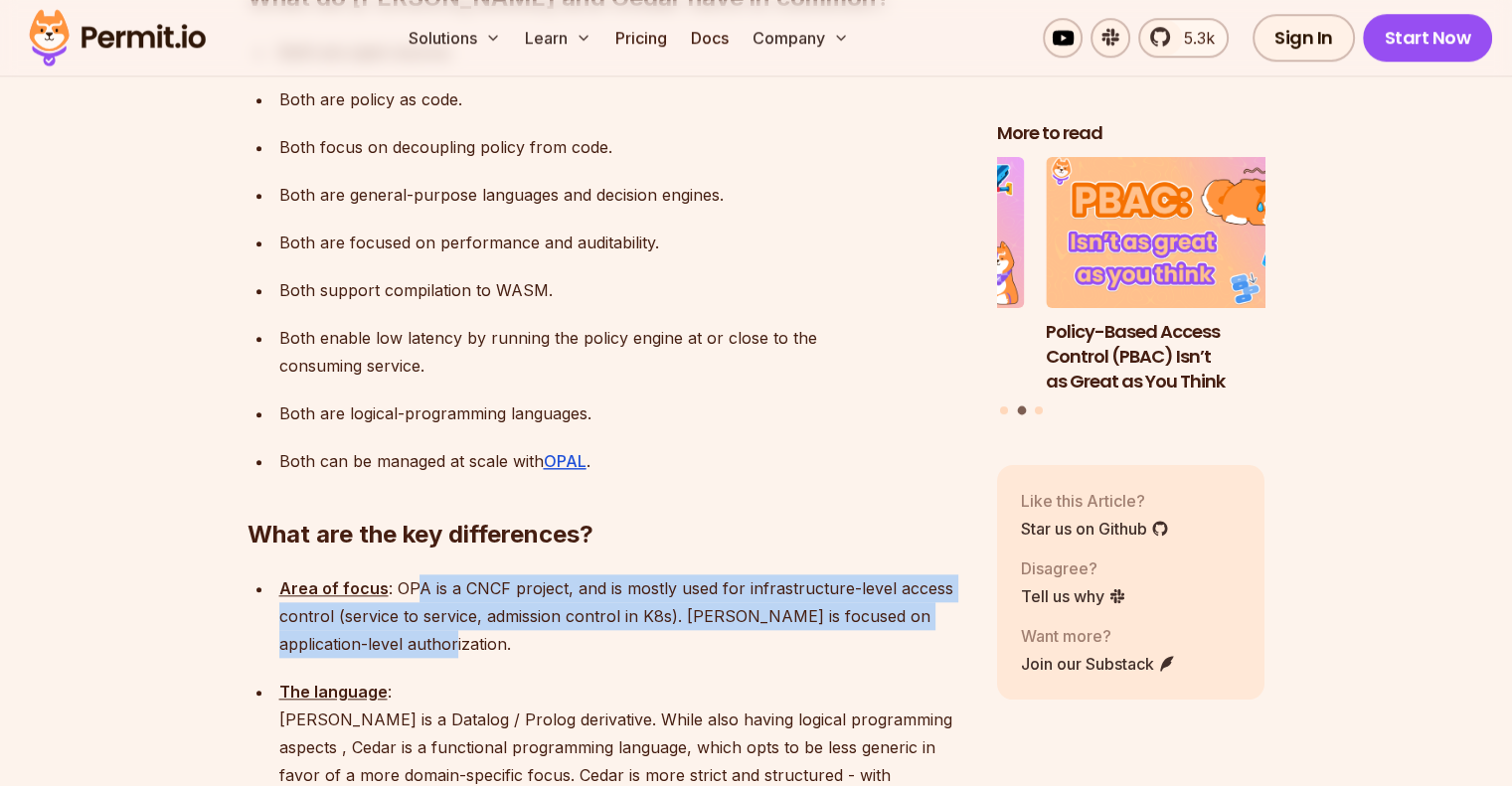 drag, startPoint x: 412, startPoint y: 486, endPoint x: 951, endPoint y: 532, distance: 540.95933 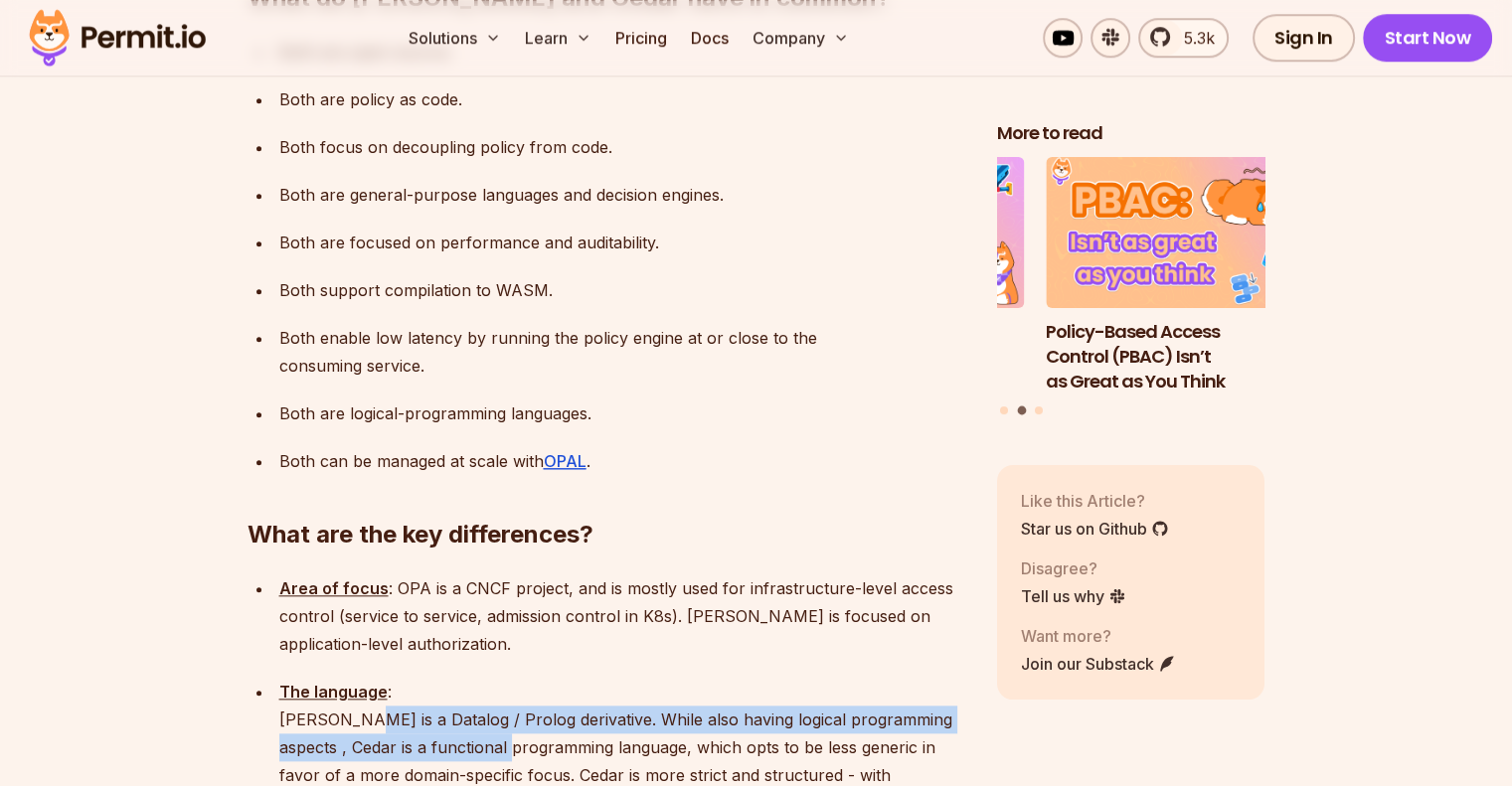 drag, startPoint x: 355, startPoint y: 615, endPoint x: 522, endPoint y: 630, distance: 167.6723 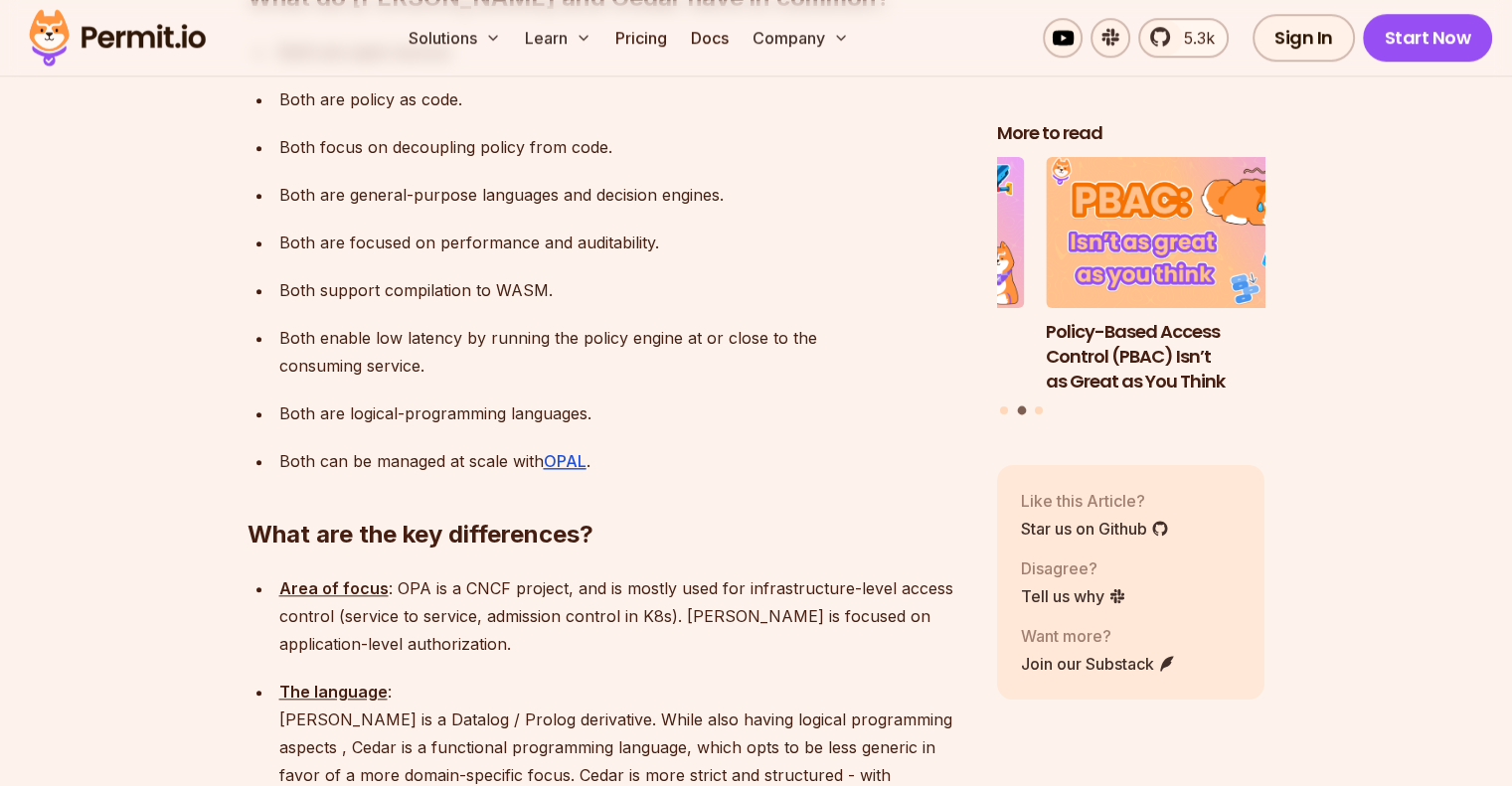 click on "The language :  [PERSON_NAME] is a Datalog / Prolog derivative. While also having logical programming aspects , Cedar is a functional programming language, which opts to be less generic in favor of a more domain-specific focus. Cedar is more strict and structured - with emphasis on safety by default (i.e. deny by default), and more assurances on correctness / security thanks to  verification-guided development ." at bounding box center [622, 761] 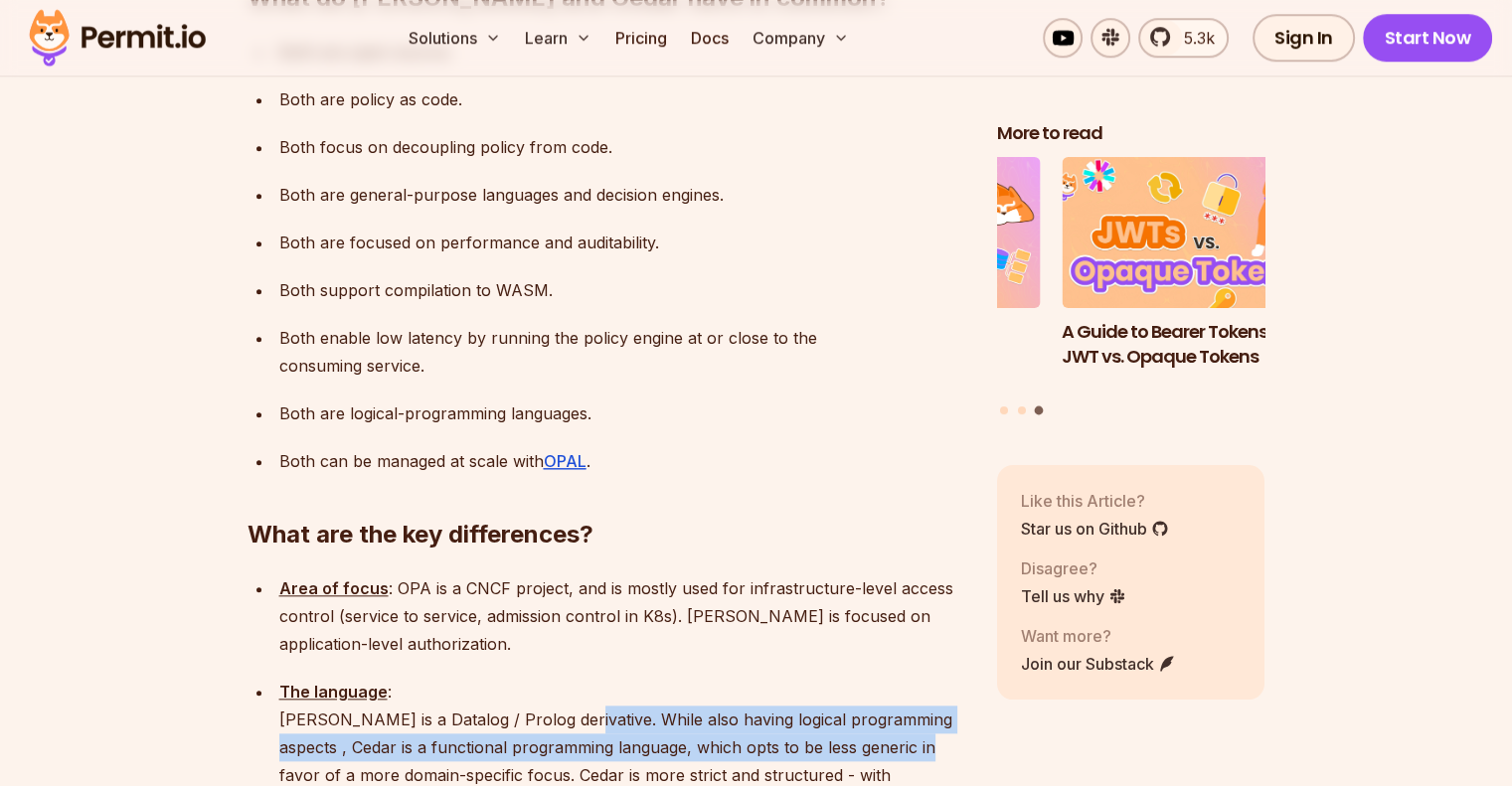 drag, startPoint x: 563, startPoint y: 612, endPoint x: 922, endPoint y: 639, distance: 360.0139 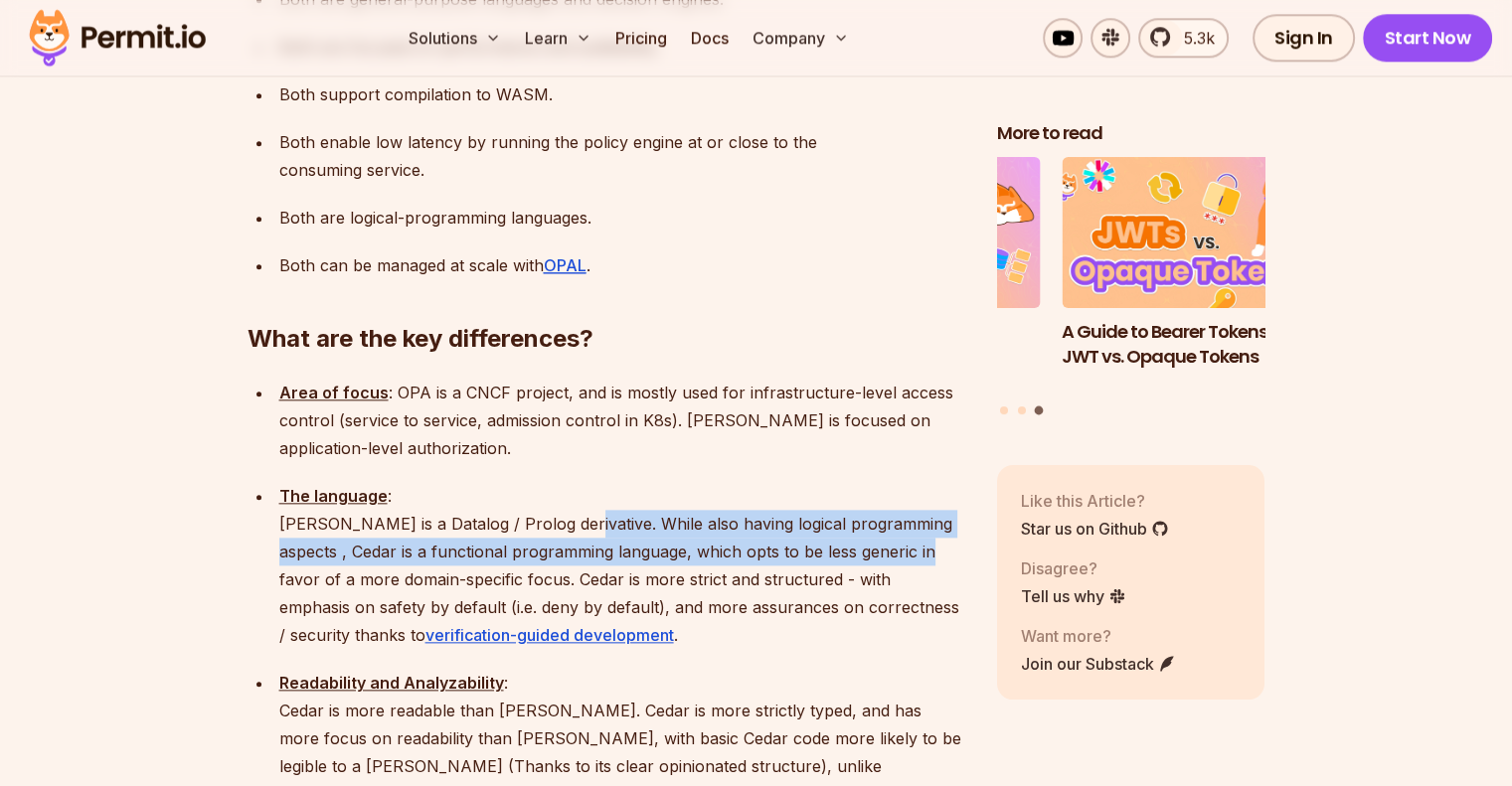scroll, scrollTop: 2087, scrollLeft: 0, axis: vertical 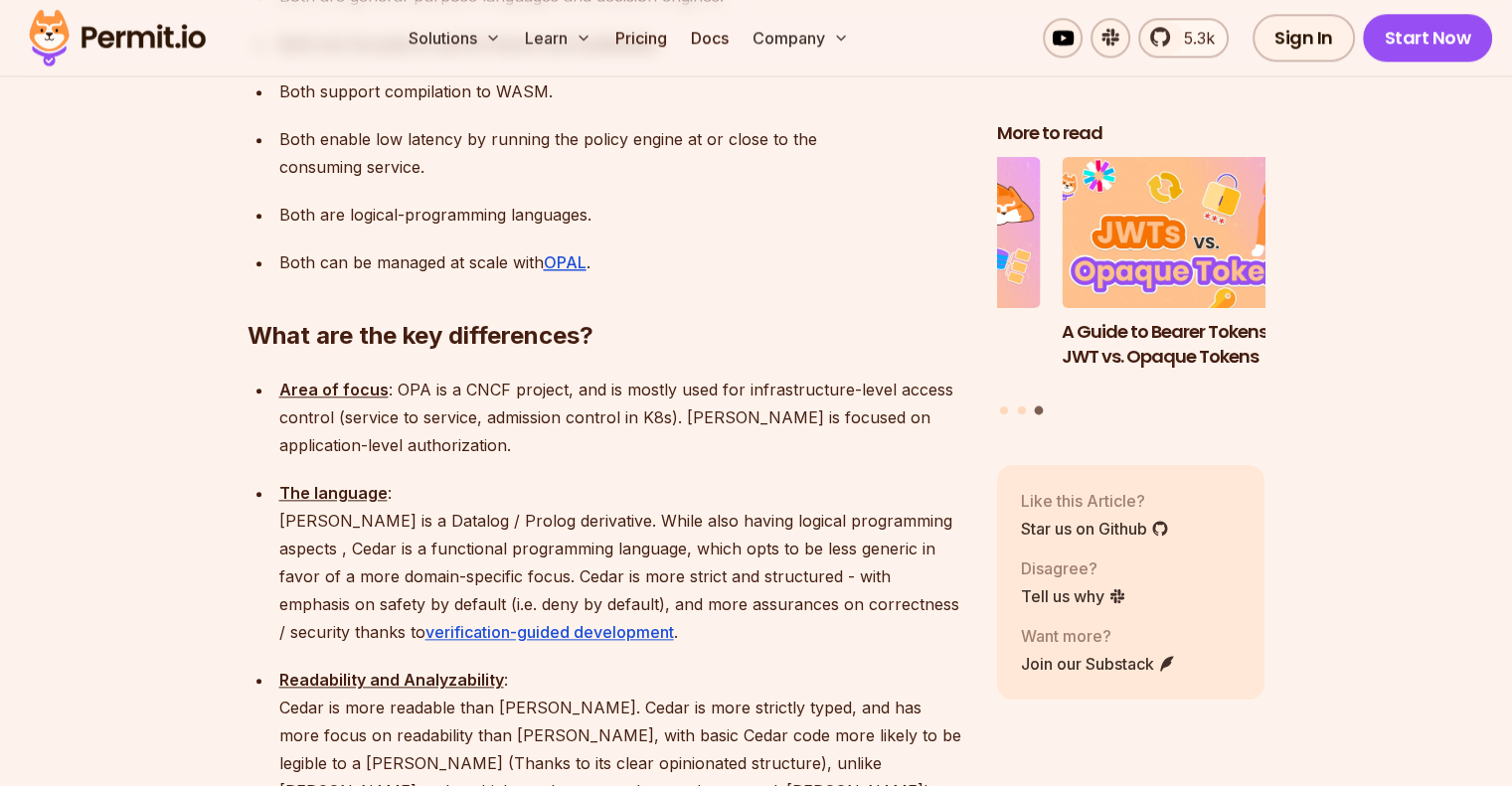 click on "The language :  [PERSON_NAME] is a Datalog / Prolog derivative. While also having logical programming aspects , Cedar is a functional programming language, which opts to be less generic in favor of a more domain-specific focus. Cedar is more strict and structured - with emphasis on safety by default (i.e. deny by default), and more assurances on correctness / security thanks to  verification-guided development ." at bounding box center (622, 562) 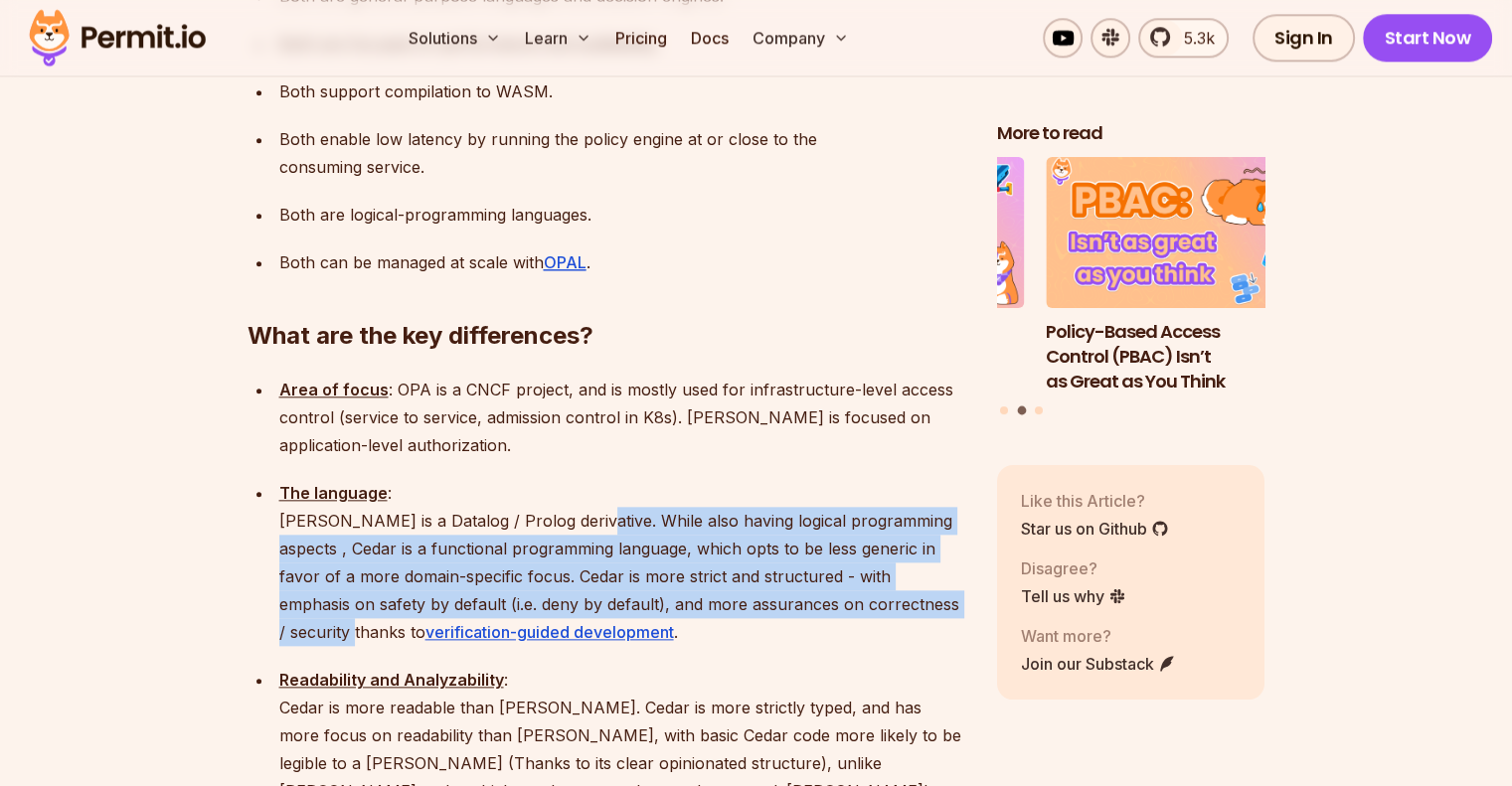 drag, startPoint x: 581, startPoint y: 410, endPoint x: 955, endPoint y: 490, distance: 382.4605 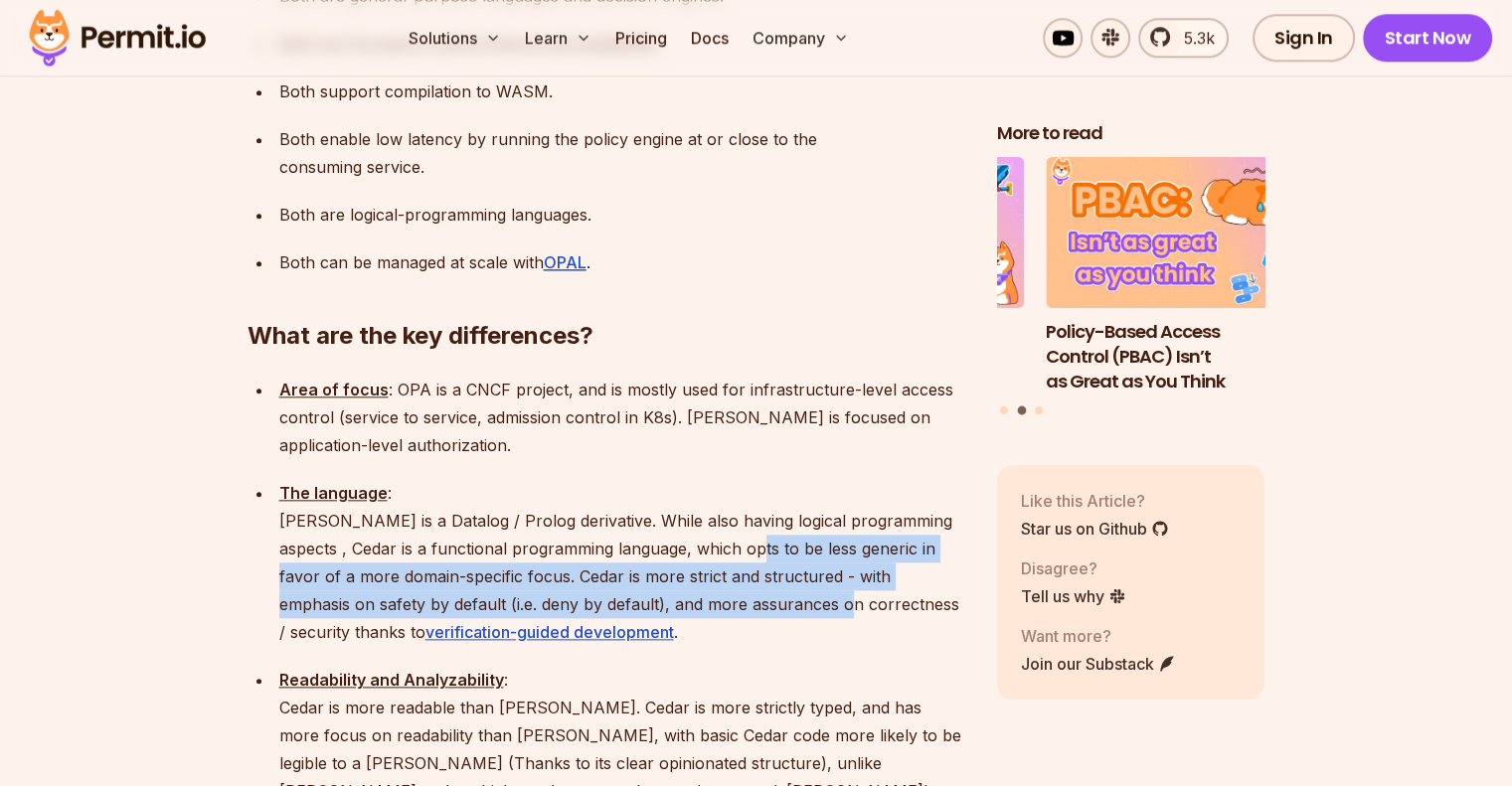 drag, startPoint x: 749, startPoint y: 438, endPoint x: 765, endPoint y: 499, distance: 63.06346 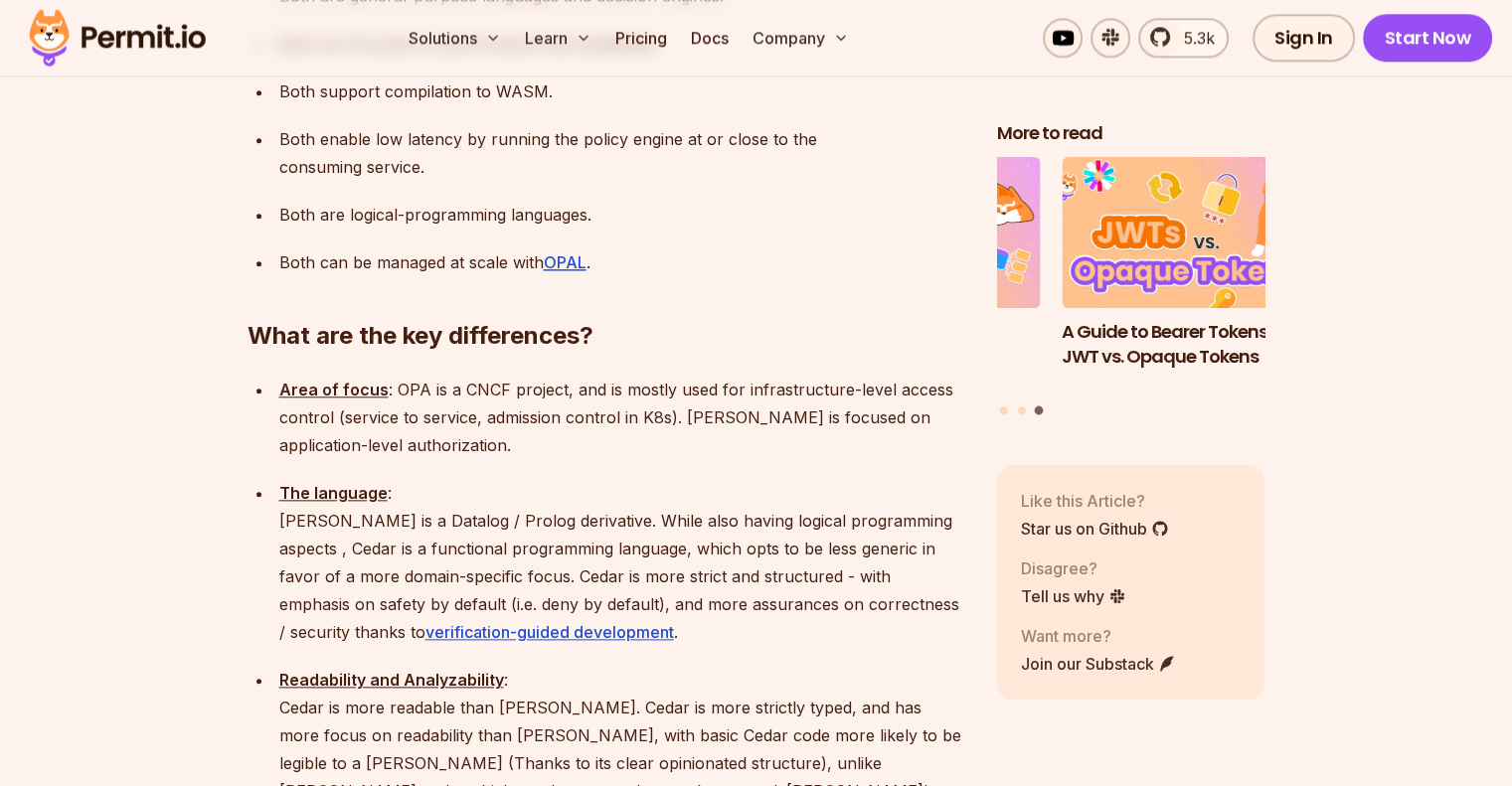 click on "The language :  [PERSON_NAME] is a Datalog / Prolog derivative. While also having logical programming aspects , Cedar is a functional programming language, which opts to be less generic in favor of a more domain-specific focus. Cedar is more strict and structured - with emphasis on safety by default (i.e. deny by default), and more assurances on correctness / security thanks to  verification-guided development ." at bounding box center [622, 562] 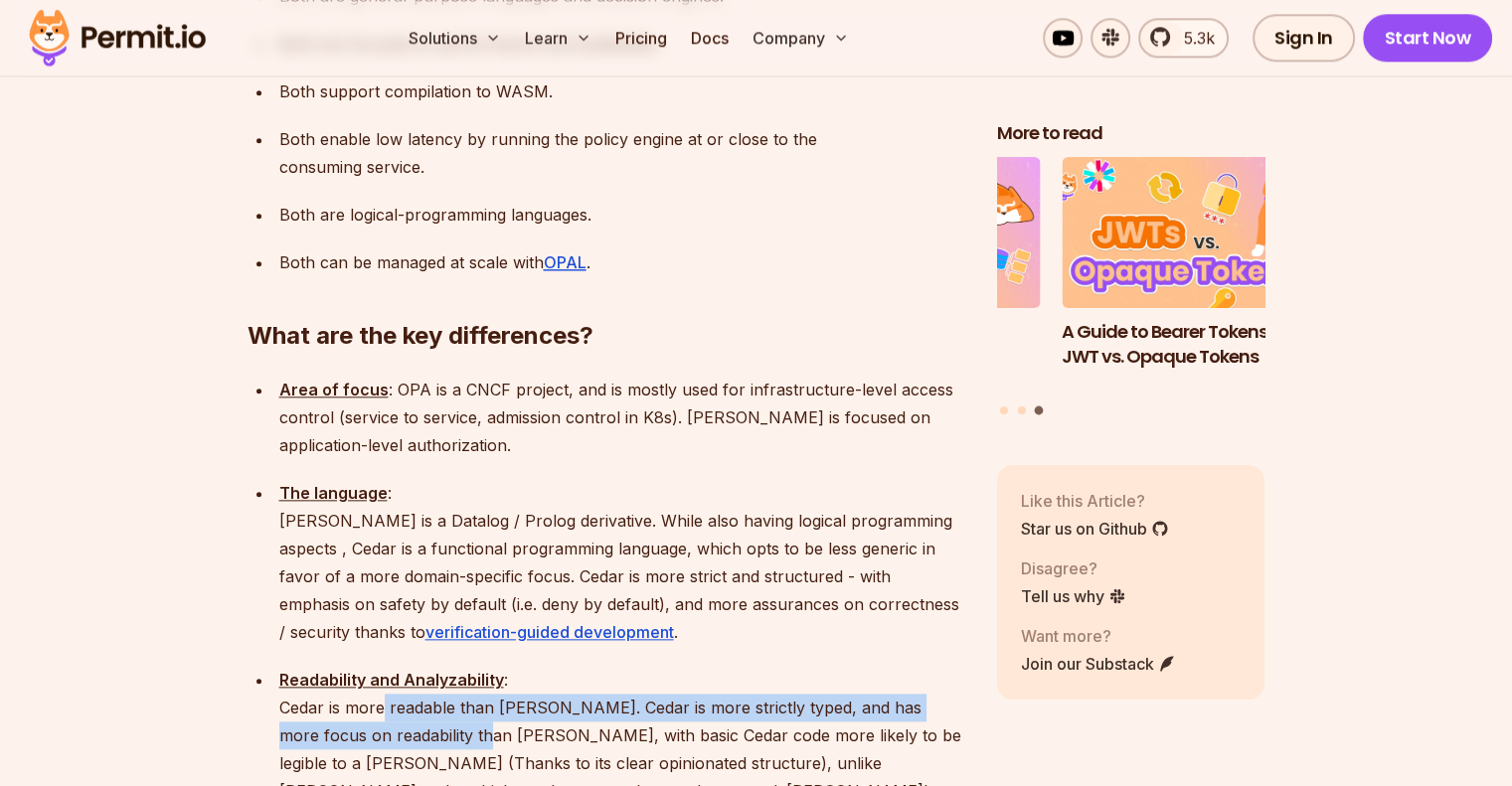 click on "Readability and Analyzability :  Cedar is more readable than [PERSON_NAME]. Cedar is more strictly typed, and has more focus on readability than [PERSON_NAME], with basic Cedar code more likely to be legible to a [PERSON_NAME] (Thanks to its clear opinionated structure), unlike [PERSON_NAME] code, which can be extremely complex to read. [PERSON_NAME]'s constructs are also designed to be amenable to automated reasoning." at bounding box center (622, 749) 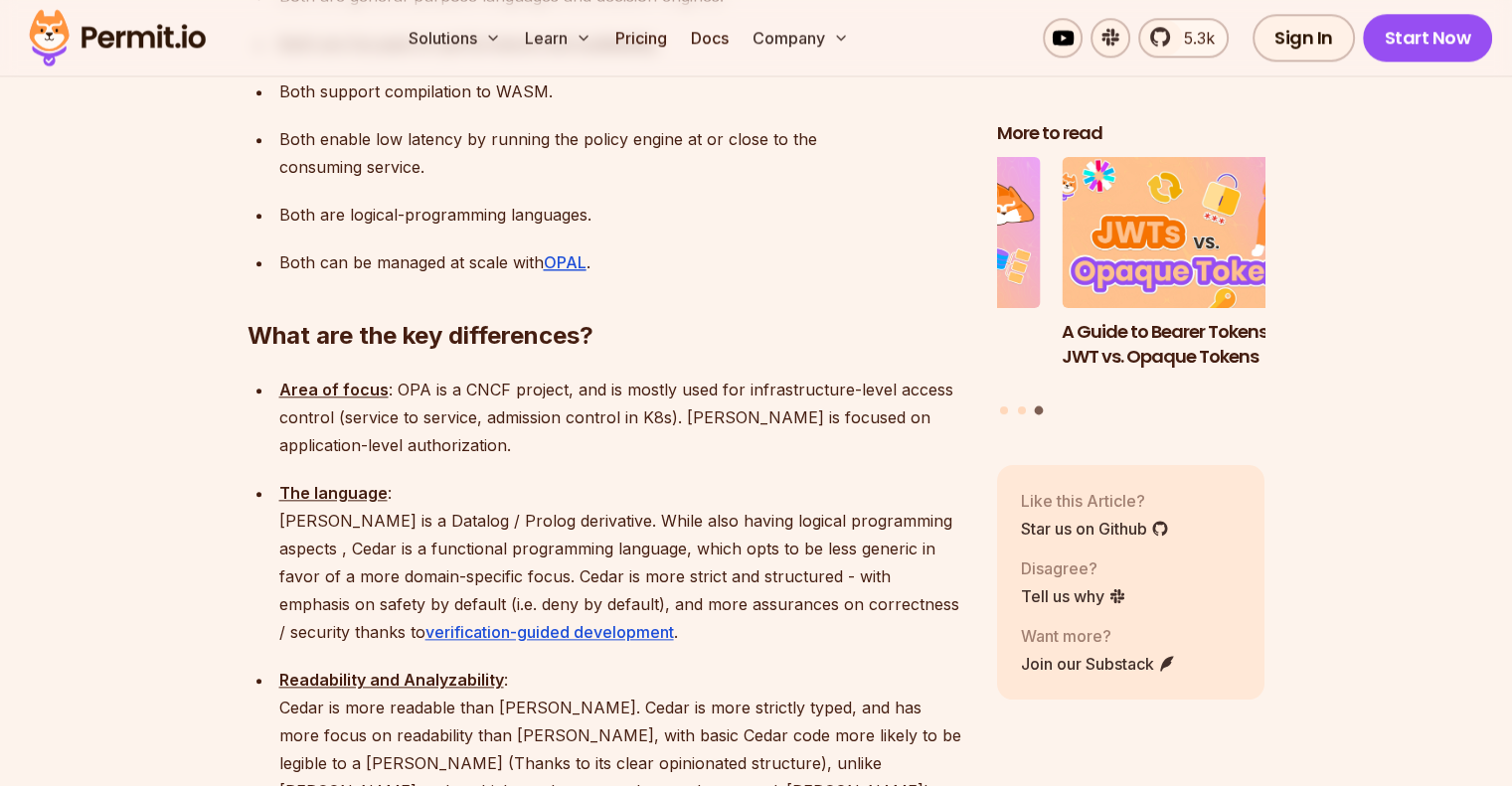 click on "Readability and Analyzability :  Cedar is more readable than [PERSON_NAME]. Cedar is more strictly typed, and has more focus on readability than [PERSON_NAME], with basic Cedar code more likely to be legible to a [PERSON_NAME] (Thanks to its clear opinionated structure), unlike [PERSON_NAME] code, which can be extremely complex to read. [PERSON_NAME]'s constructs are also designed to be amenable to automated reasoning." at bounding box center [622, 749] 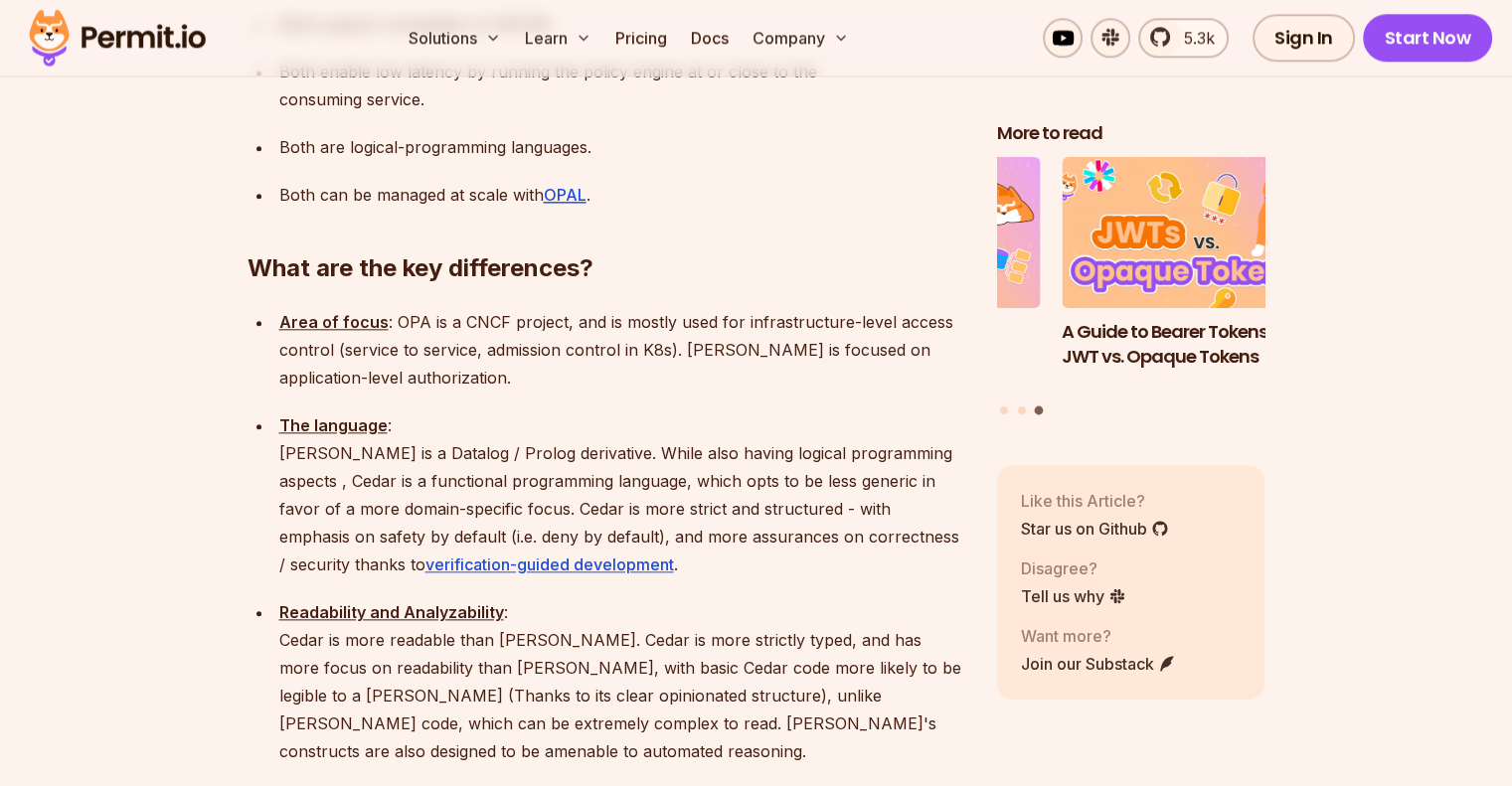 scroll, scrollTop: 2186, scrollLeft: 0, axis: vertical 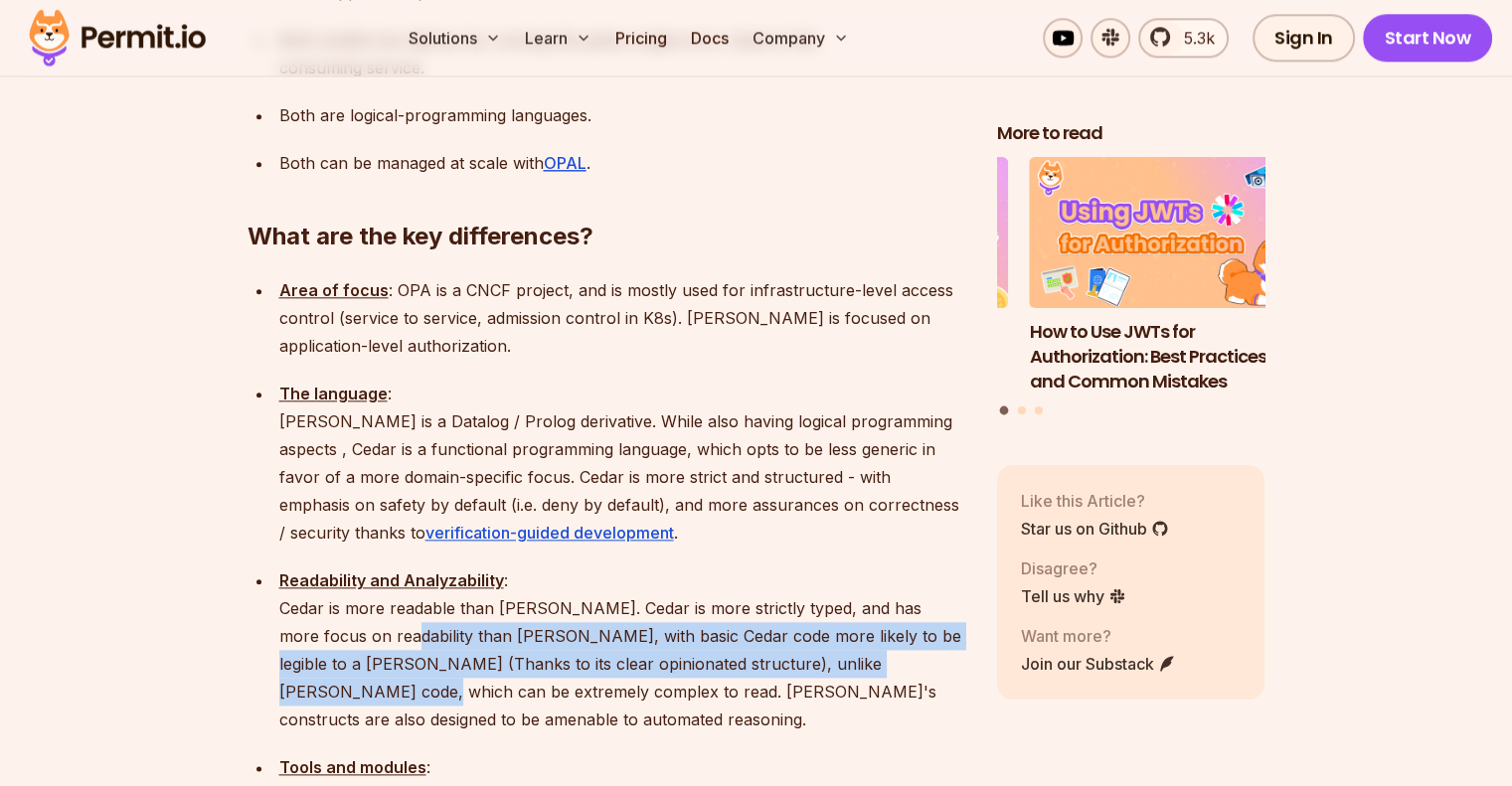 drag, startPoint x: 361, startPoint y: 531, endPoint x: 960, endPoint y: 550, distance: 599.3013 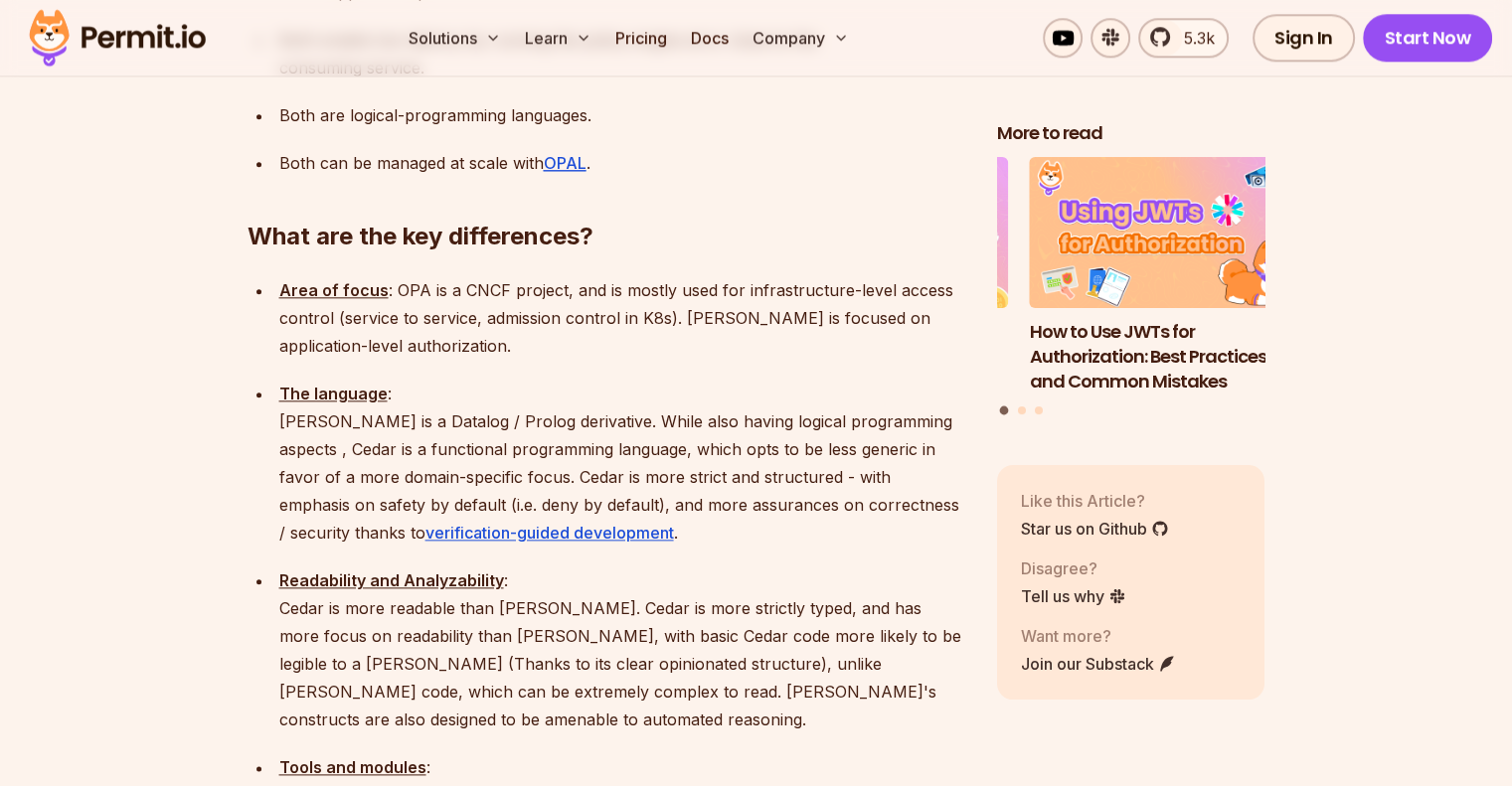 click on "Readability and Analyzability :  Cedar is more readable than [PERSON_NAME]. Cedar is more strictly typed, and has more focus on readability than [PERSON_NAME], with basic Cedar code more likely to be legible to a [PERSON_NAME] (Thanks to its clear opinionated structure), unlike [PERSON_NAME] code, which can be extremely complex to read. [PERSON_NAME]'s constructs are also designed to be amenable to automated reasoning." at bounding box center (622, 650) 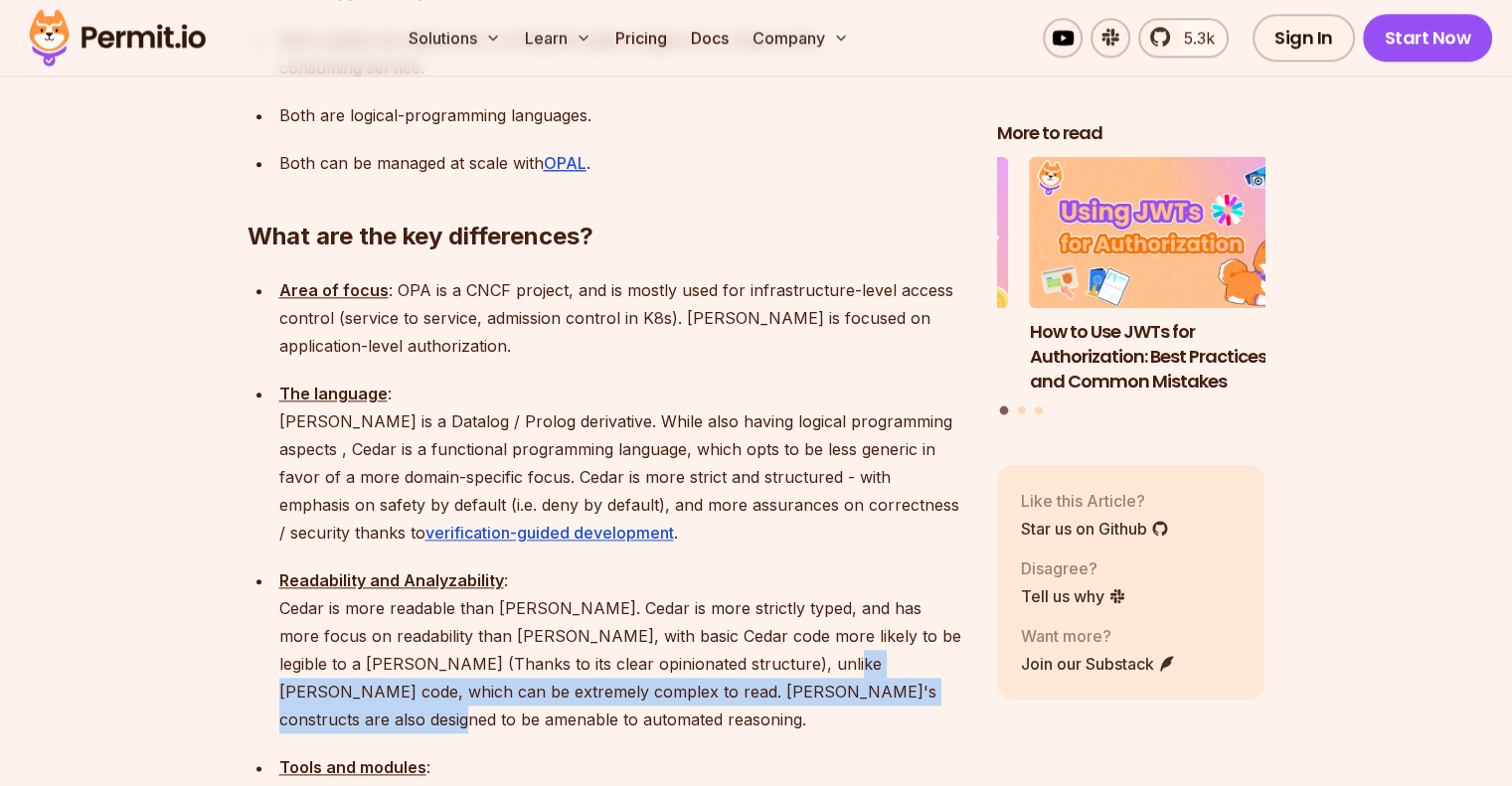 drag, startPoint x: 766, startPoint y: 559, endPoint x: 945, endPoint y: 578, distance: 180 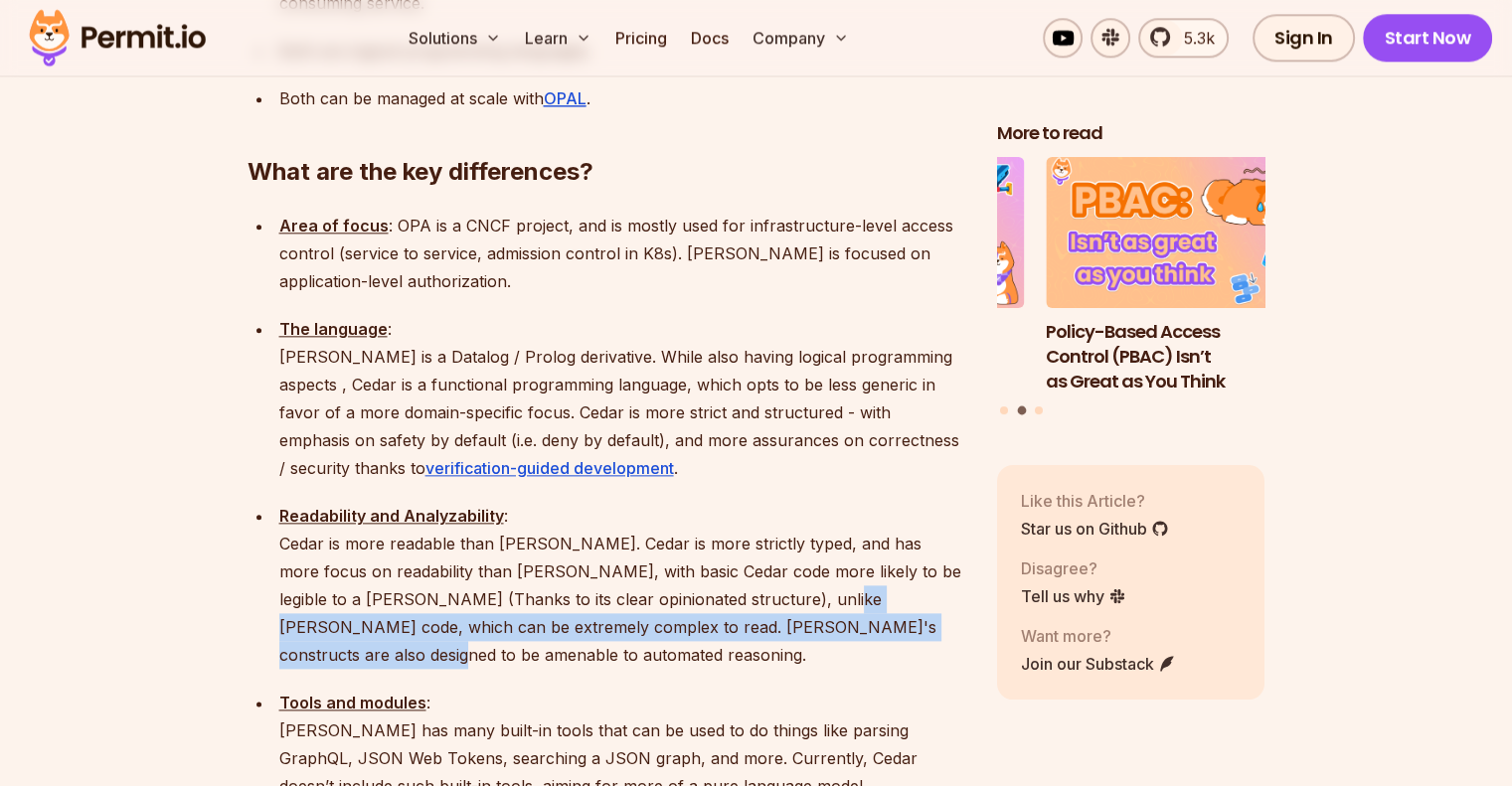 scroll, scrollTop: 2285, scrollLeft: 0, axis: vertical 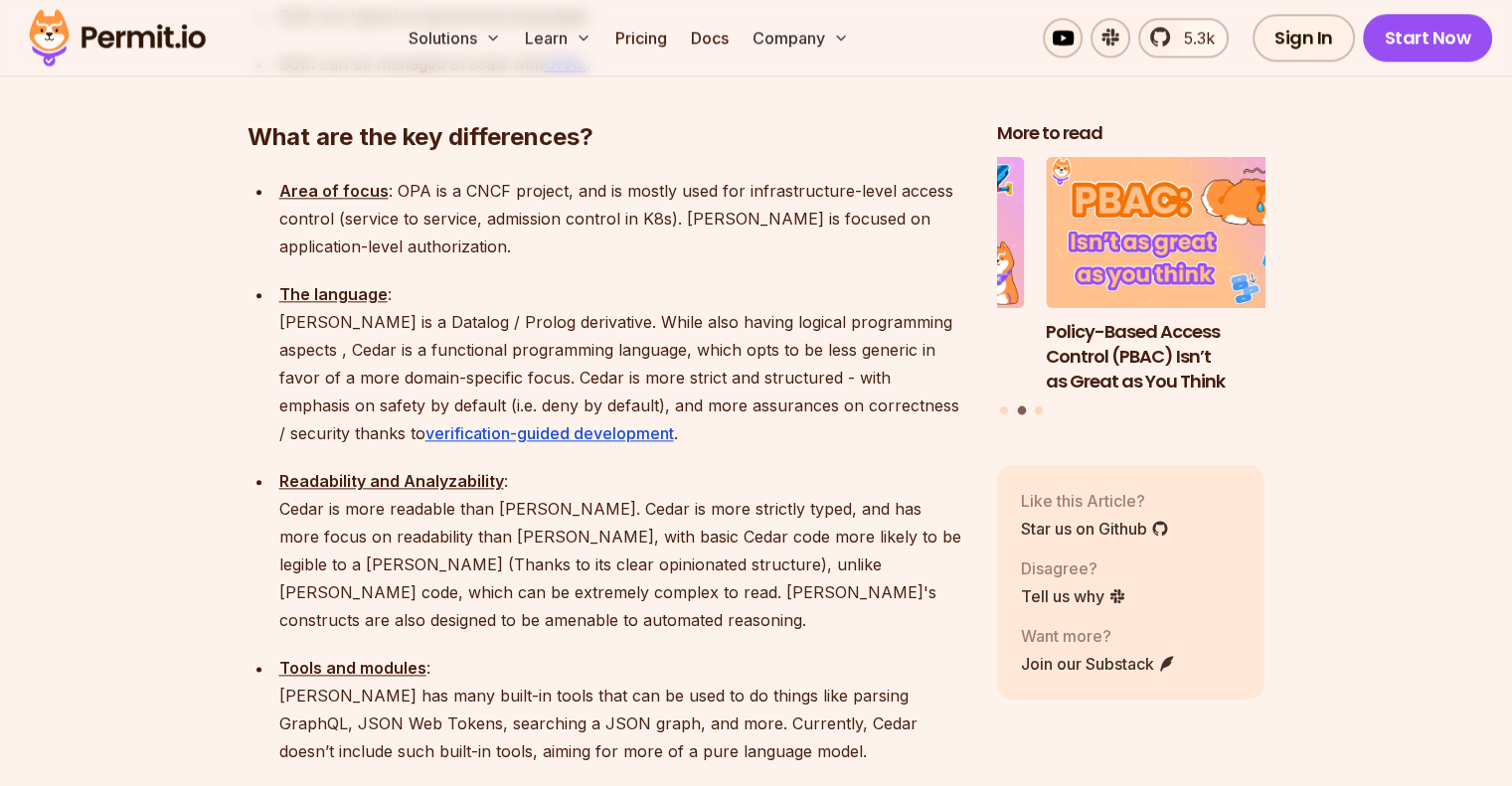 click on "Readability and Analyzability :  Cedar is more readable than [PERSON_NAME]. Cedar is more strictly typed, and has more focus on readability than [PERSON_NAME], with basic Cedar code more likely to be legible to a [PERSON_NAME] (Thanks to its clear opinionated structure), unlike [PERSON_NAME] code, which can be extremely complex to read. [PERSON_NAME]'s constructs are also designed to be amenable to automated reasoning." at bounding box center (622, 550) 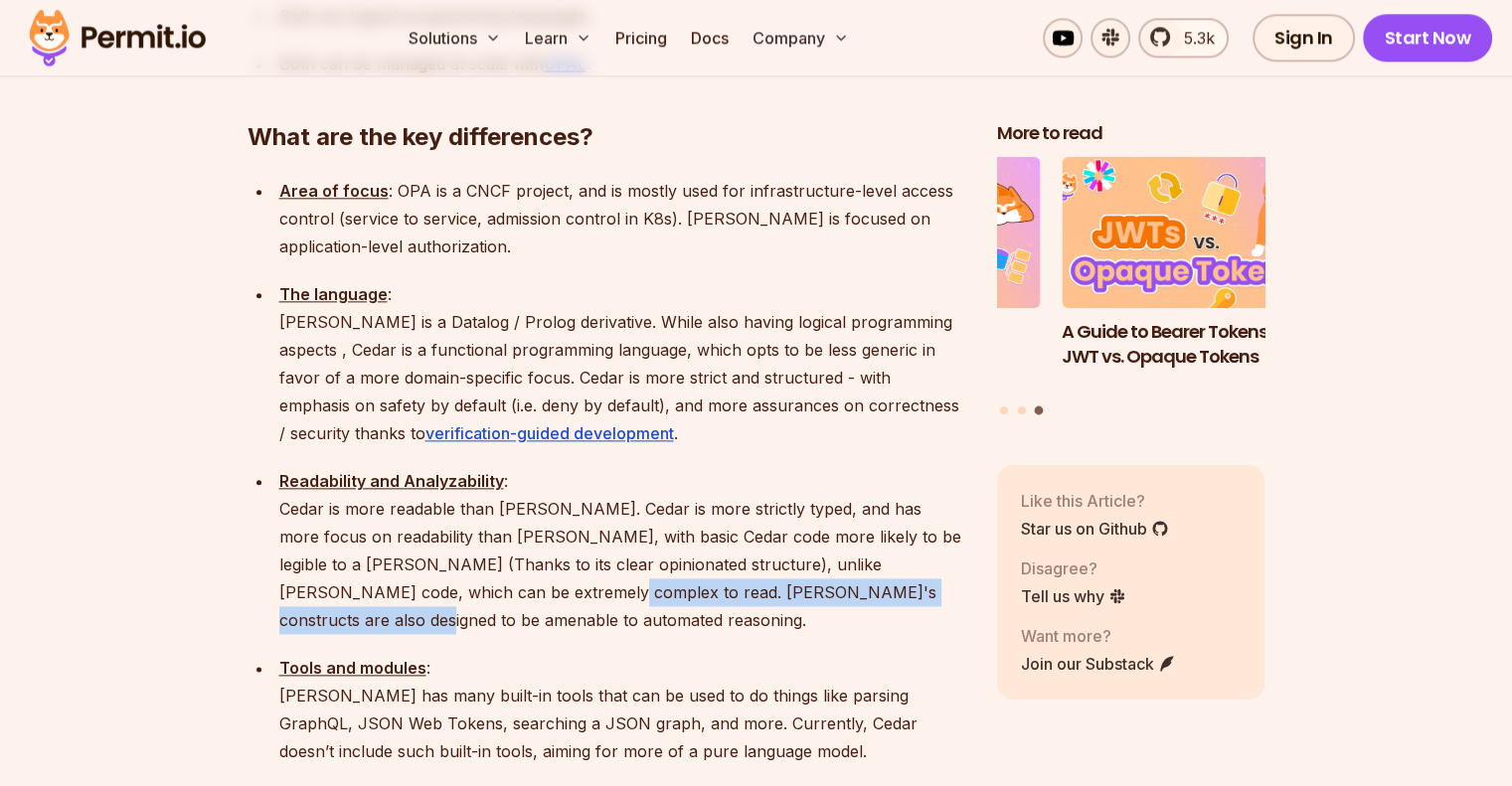 drag, startPoint x: 449, startPoint y: 483, endPoint x: 894, endPoint y: 496, distance: 445.19 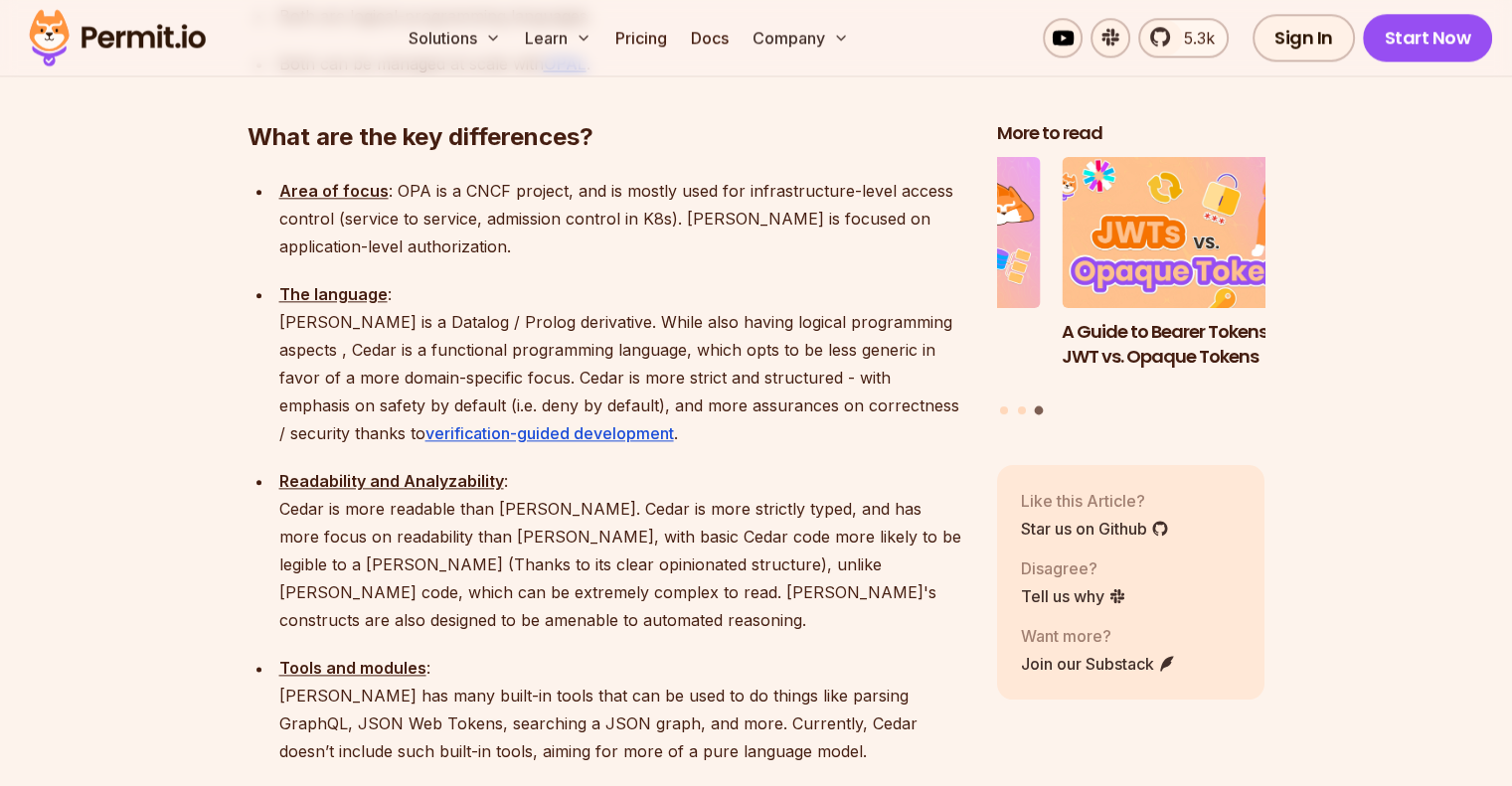 click on "Readability and Analyzability :  Cedar is more readable than [PERSON_NAME]. Cedar is more strictly typed, and has more focus on readability than [PERSON_NAME], with basic Cedar code more likely to be legible to a [PERSON_NAME] (Thanks to its clear opinionated structure), unlike [PERSON_NAME] code, which can be extremely complex to read. [PERSON_NAME]'s constructs are also designed to be amenable to automated reasoning." at bounding box center (622, 550) 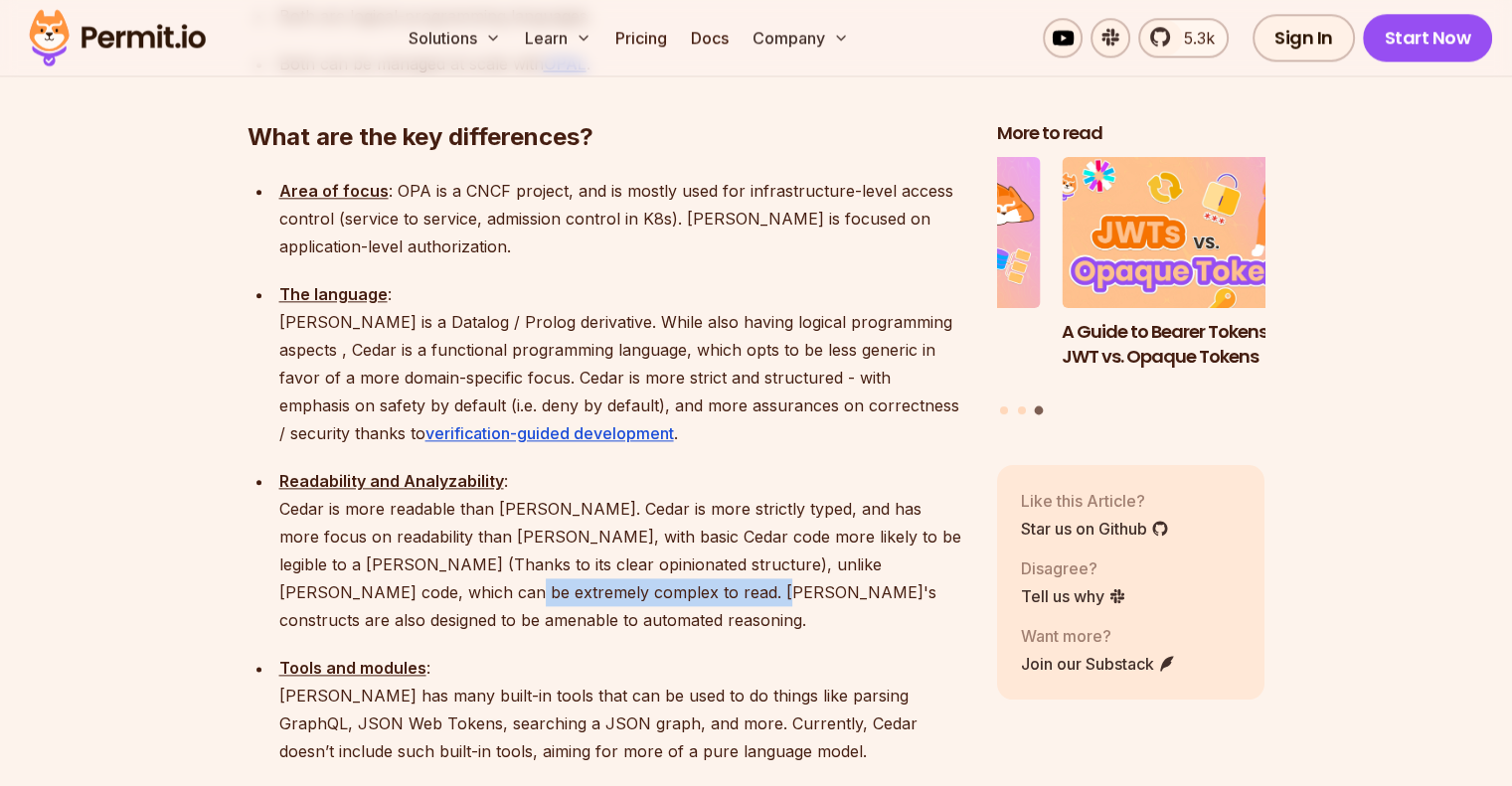 drag, startPoint x: 354, startPoint y: 485, endPoint x: 588, endPoint y: 491, distance: 234.07691 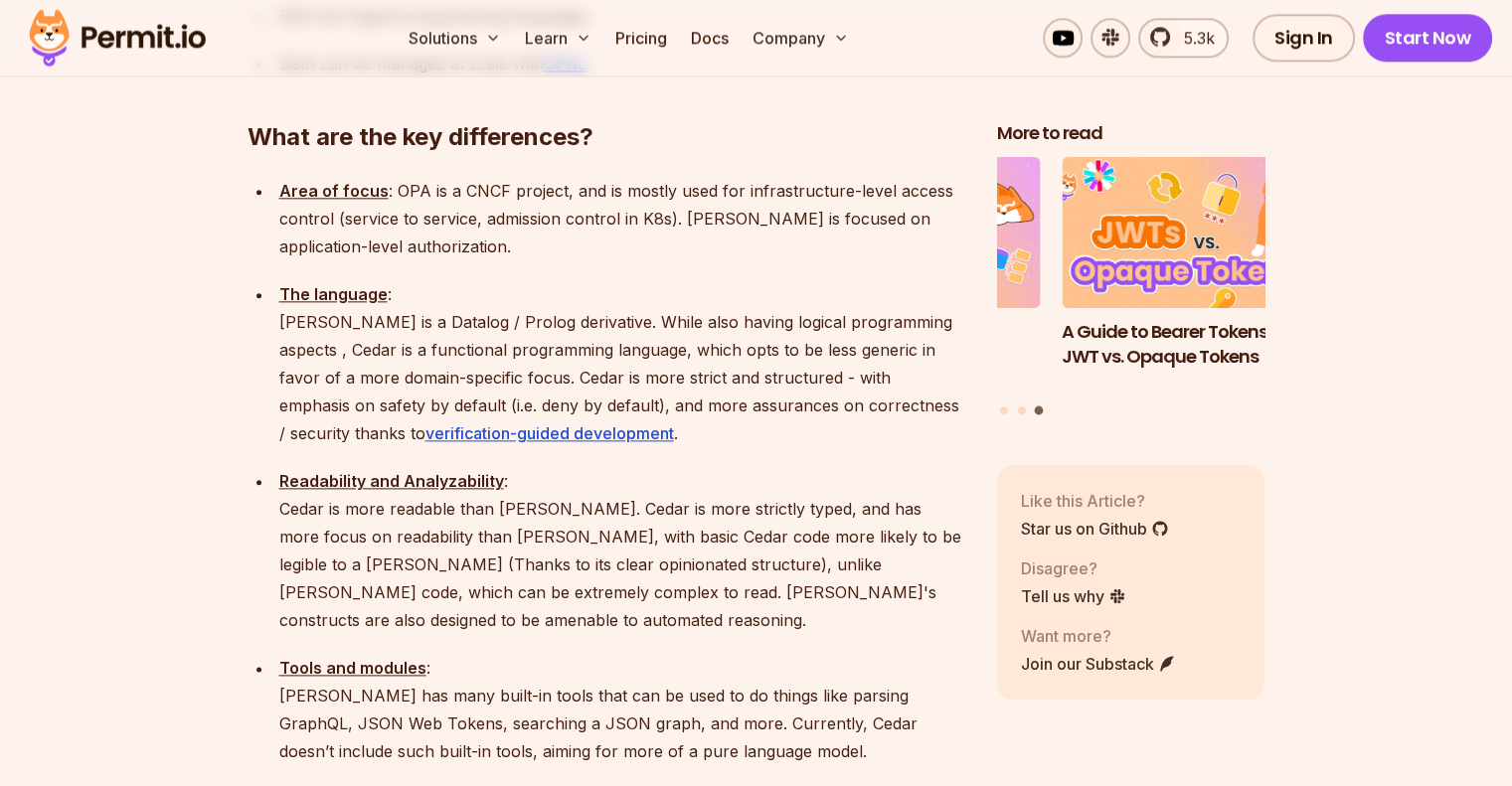 click on "Readability and Analyzability :  Cedar is more readable than [PERSON_NAME]. Cedar is more strictly typed, and has more focus on readability than [PERSON_NAME], with basic Cedar code more likely to be legible to a [PERSON_NAME] (Thanks to its clear opinionated structure), unlike [PERSON_NAME] code, which can be extremely complex to read. [PERSON_NAME]'s constructs are also designed to be amenable to automated reasoning." at bounding box center (622, 550) 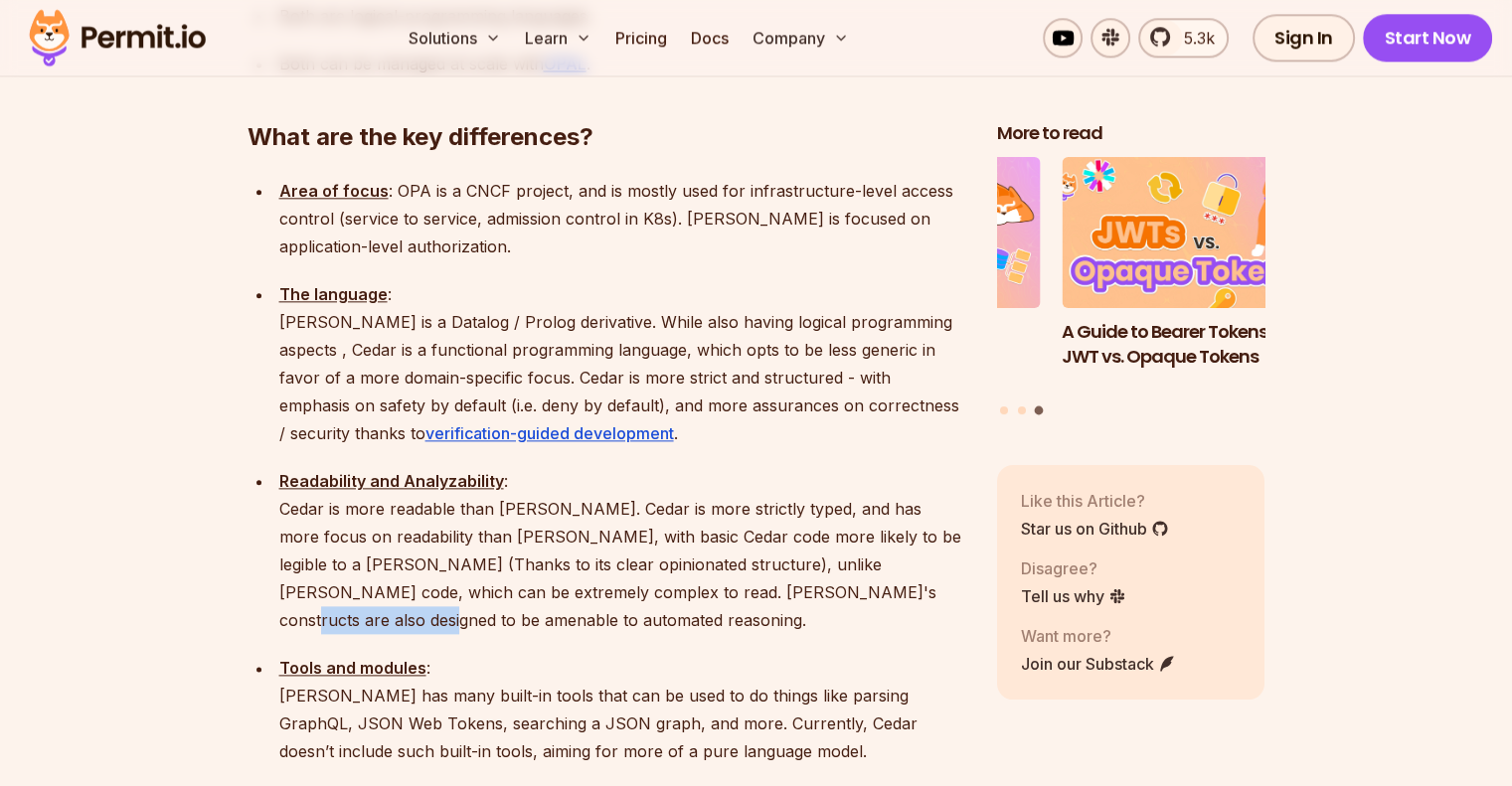 drag, startPoint x: 748, startPoint y: 489, endPoint x: 903, endPoint y: 490, distance: 155.0032 